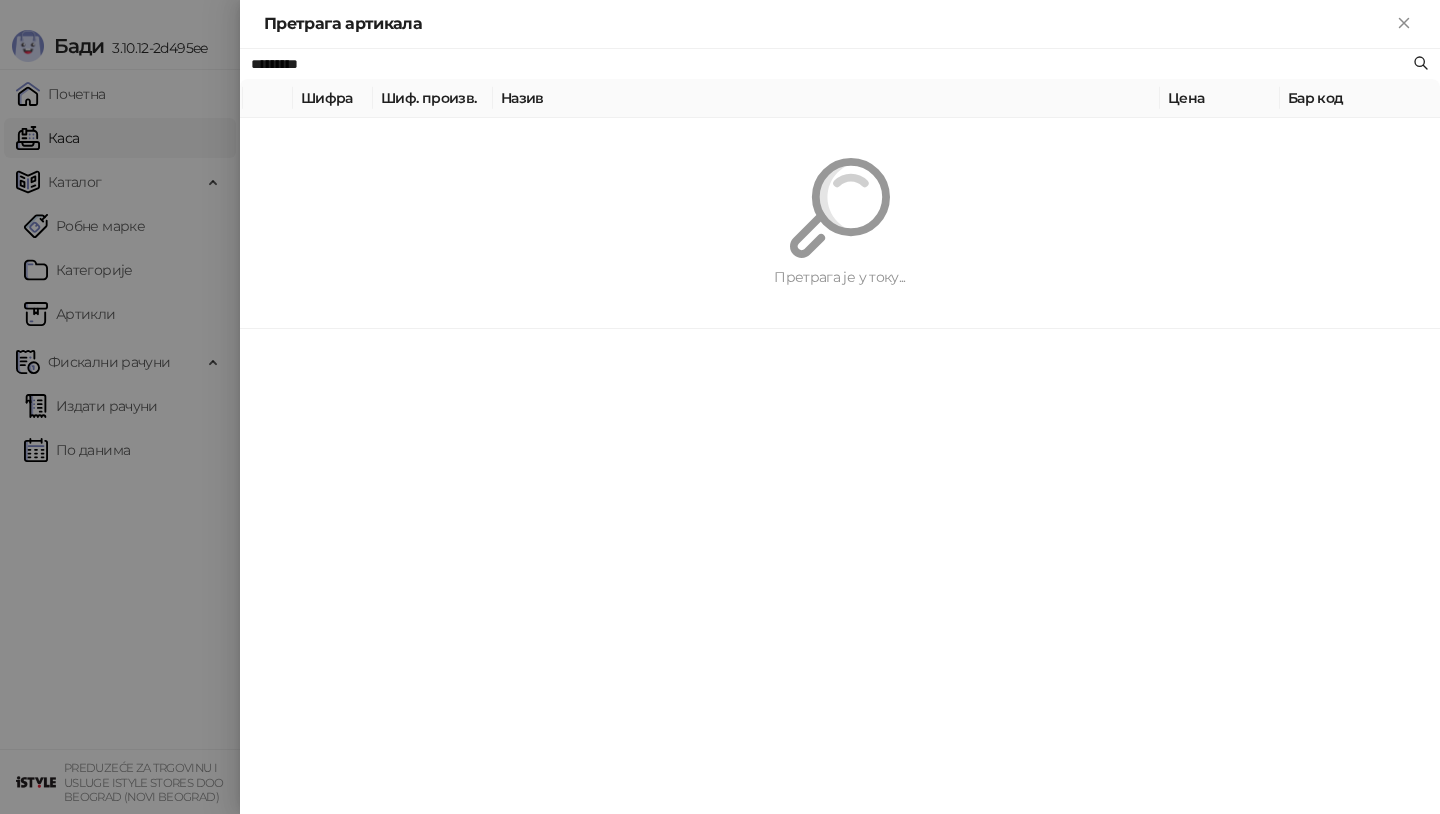 scroll, scrollTop: 0, scrollLeft: 0, axis: both 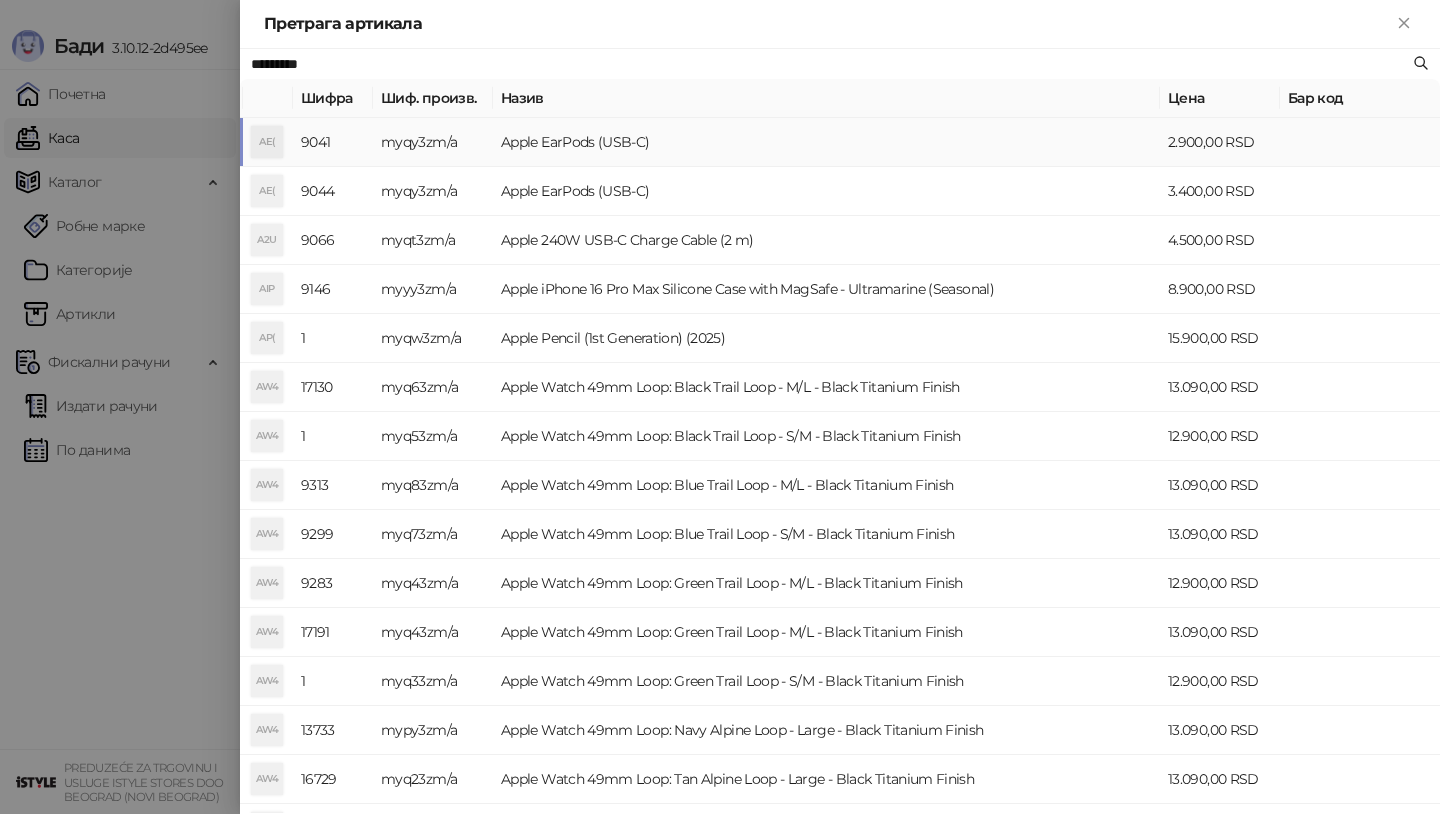 click on "AE(" at bounding box center (267, 142) 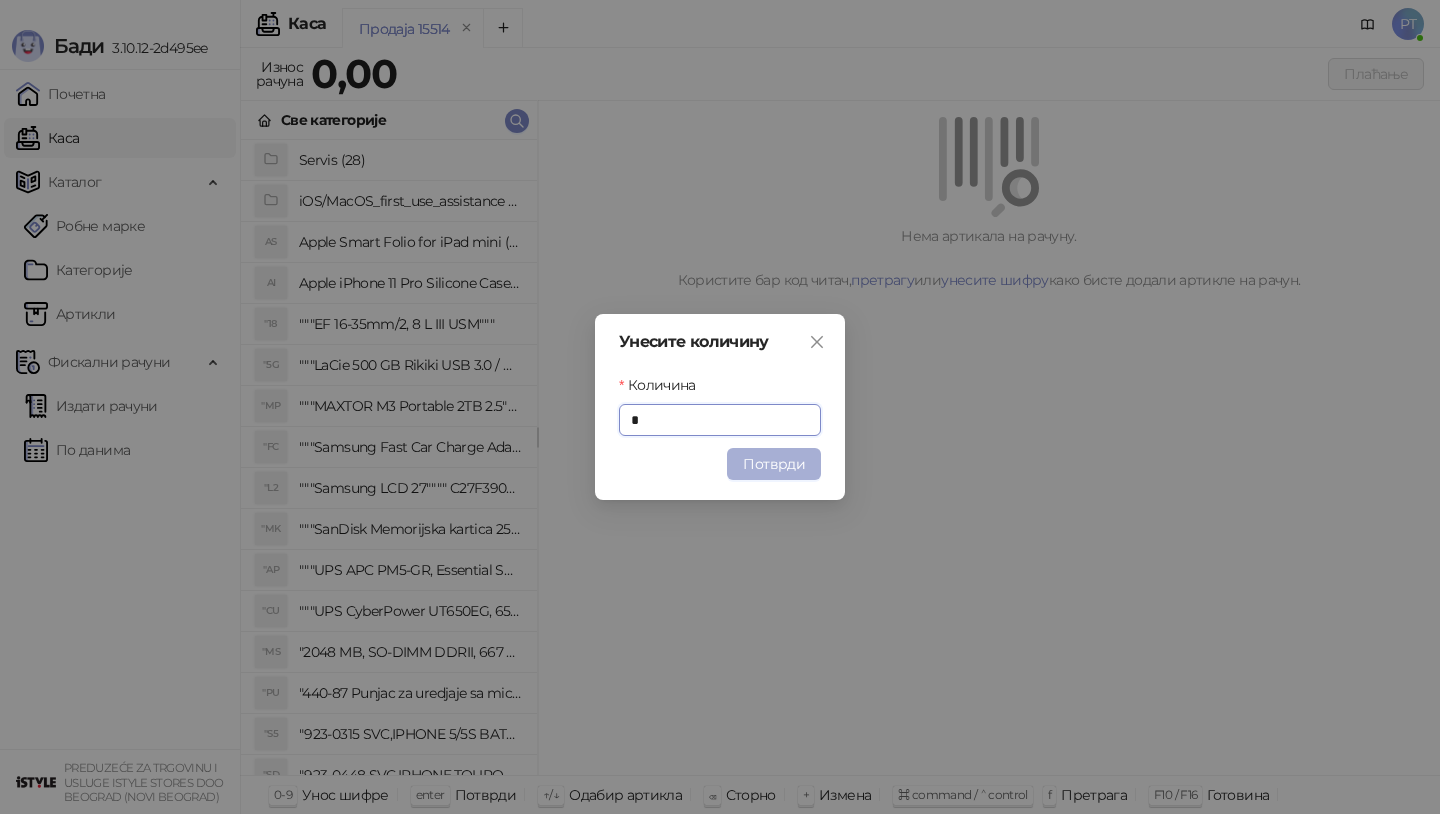 click on "Потврди" at bounding box center [774, 464] 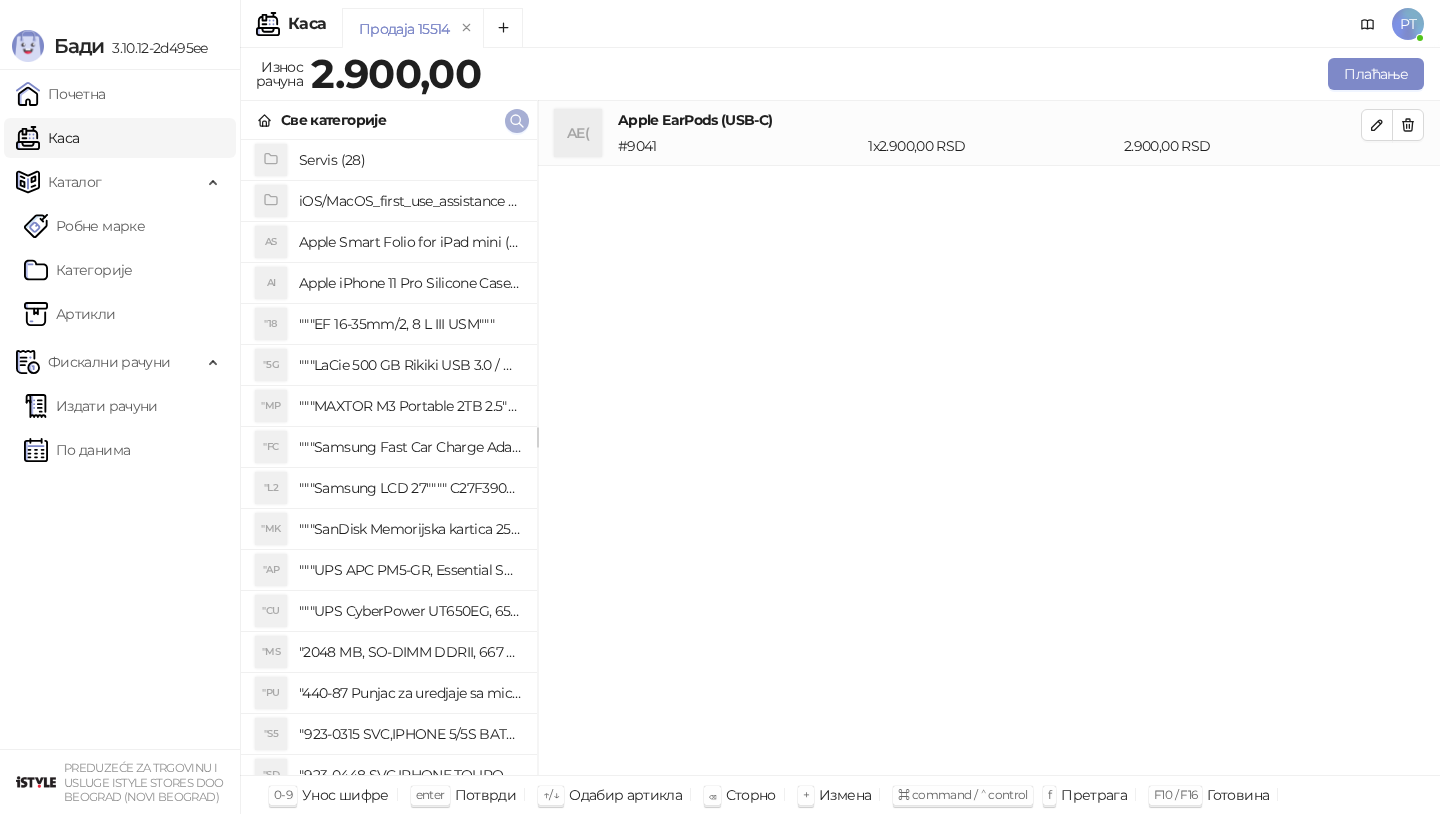 click 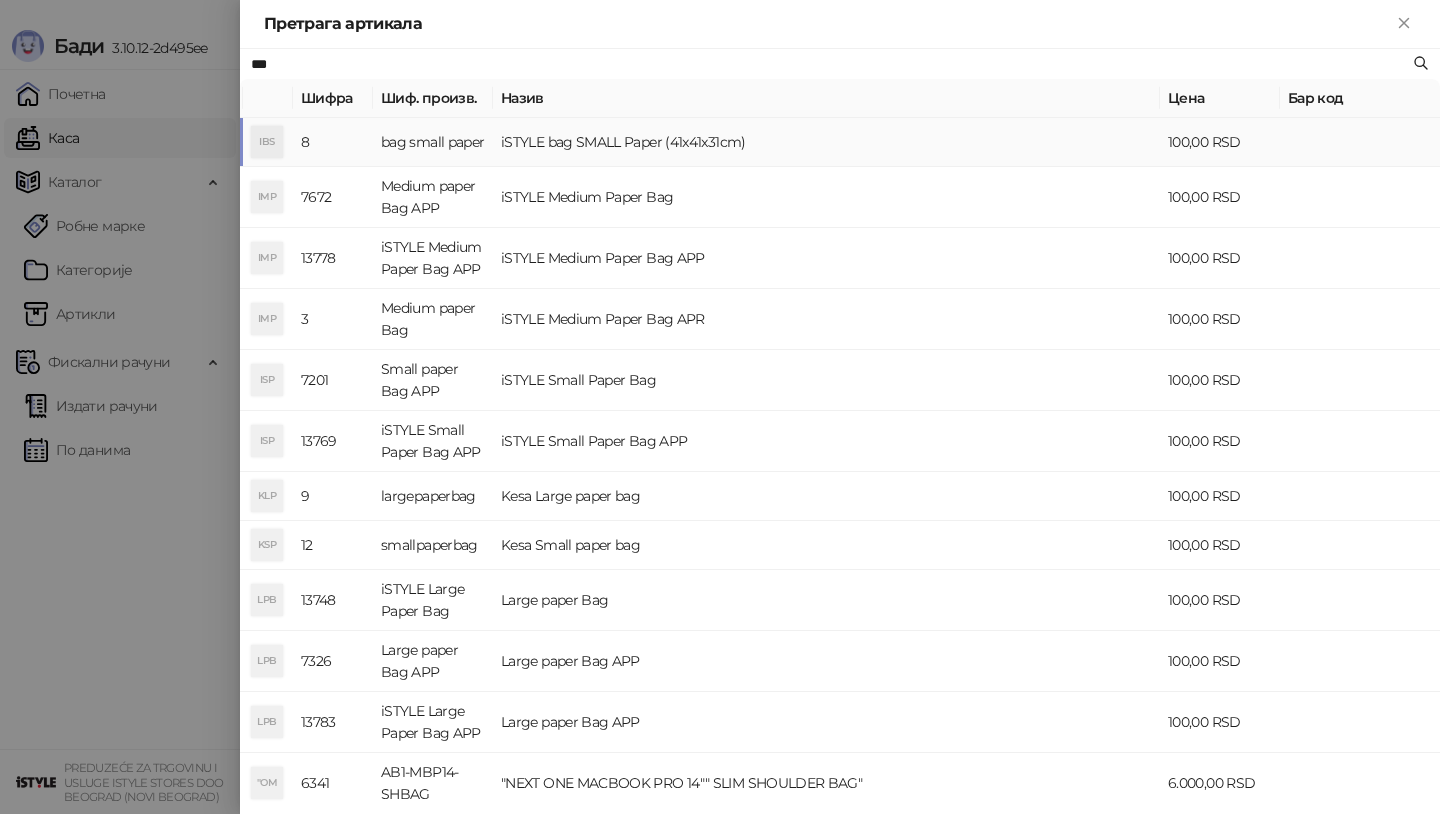type on "***" 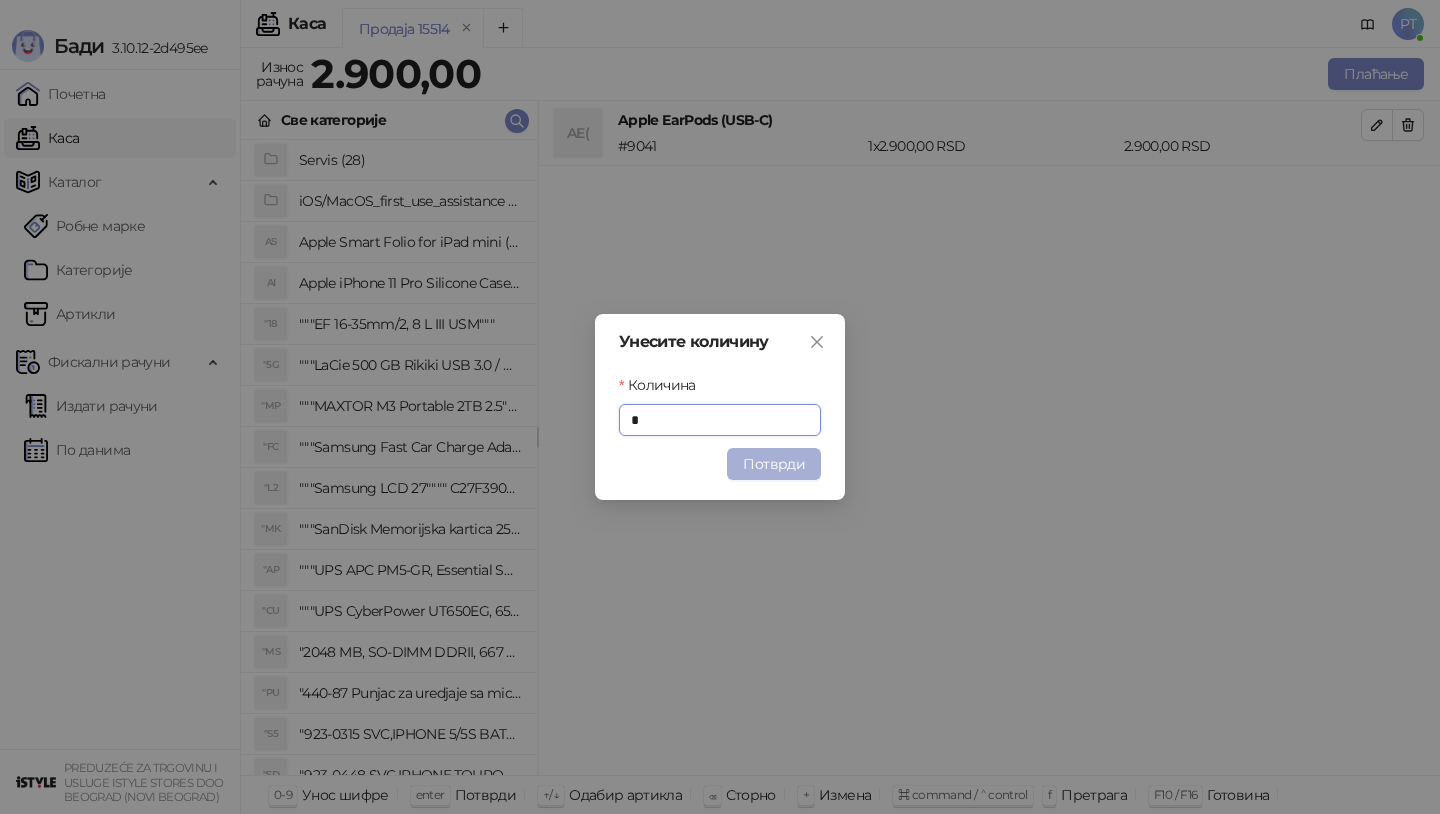 click on "Потврди" at bounding box center (774, 464) 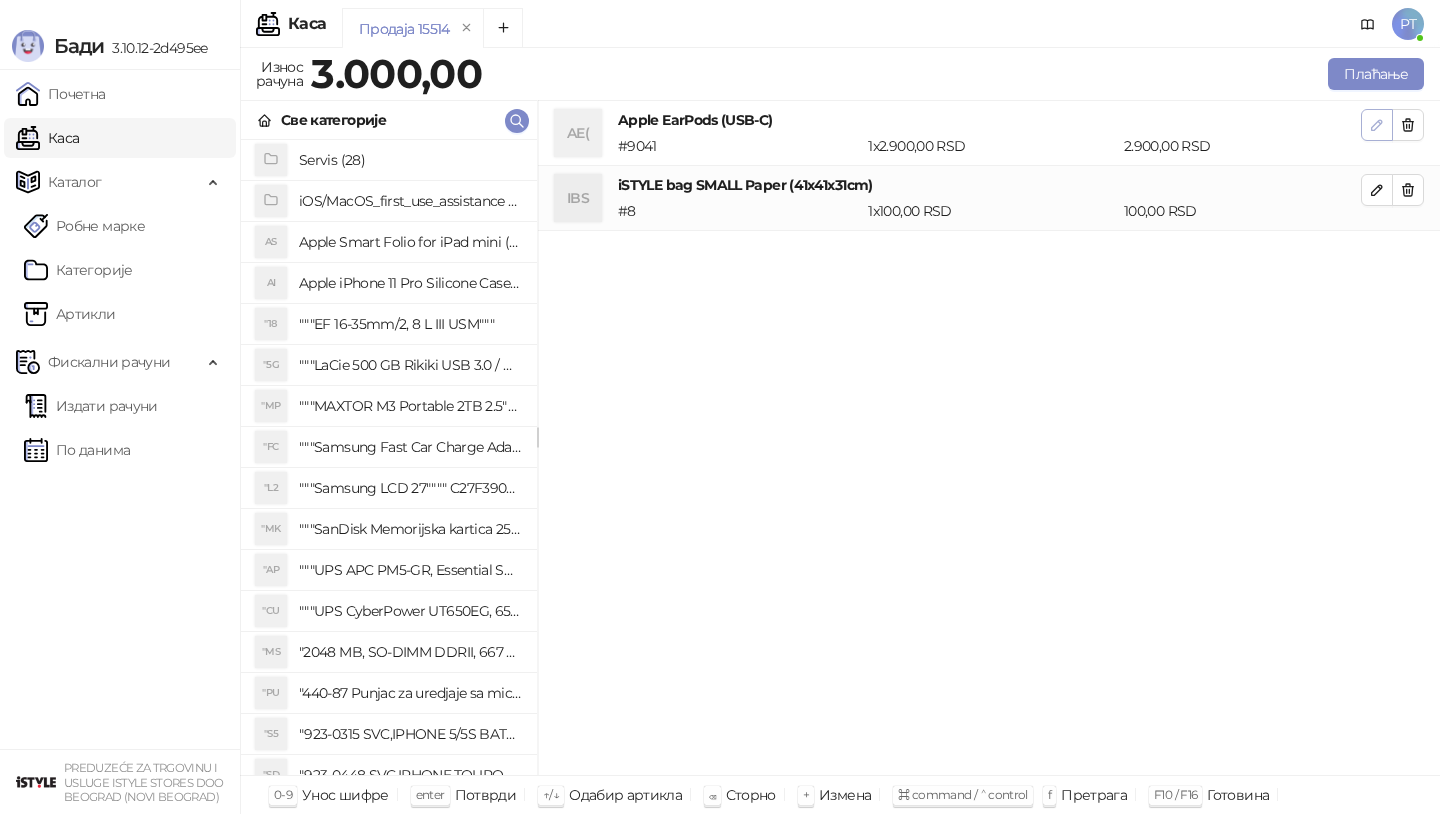 click at bounding box center [1377, 125] 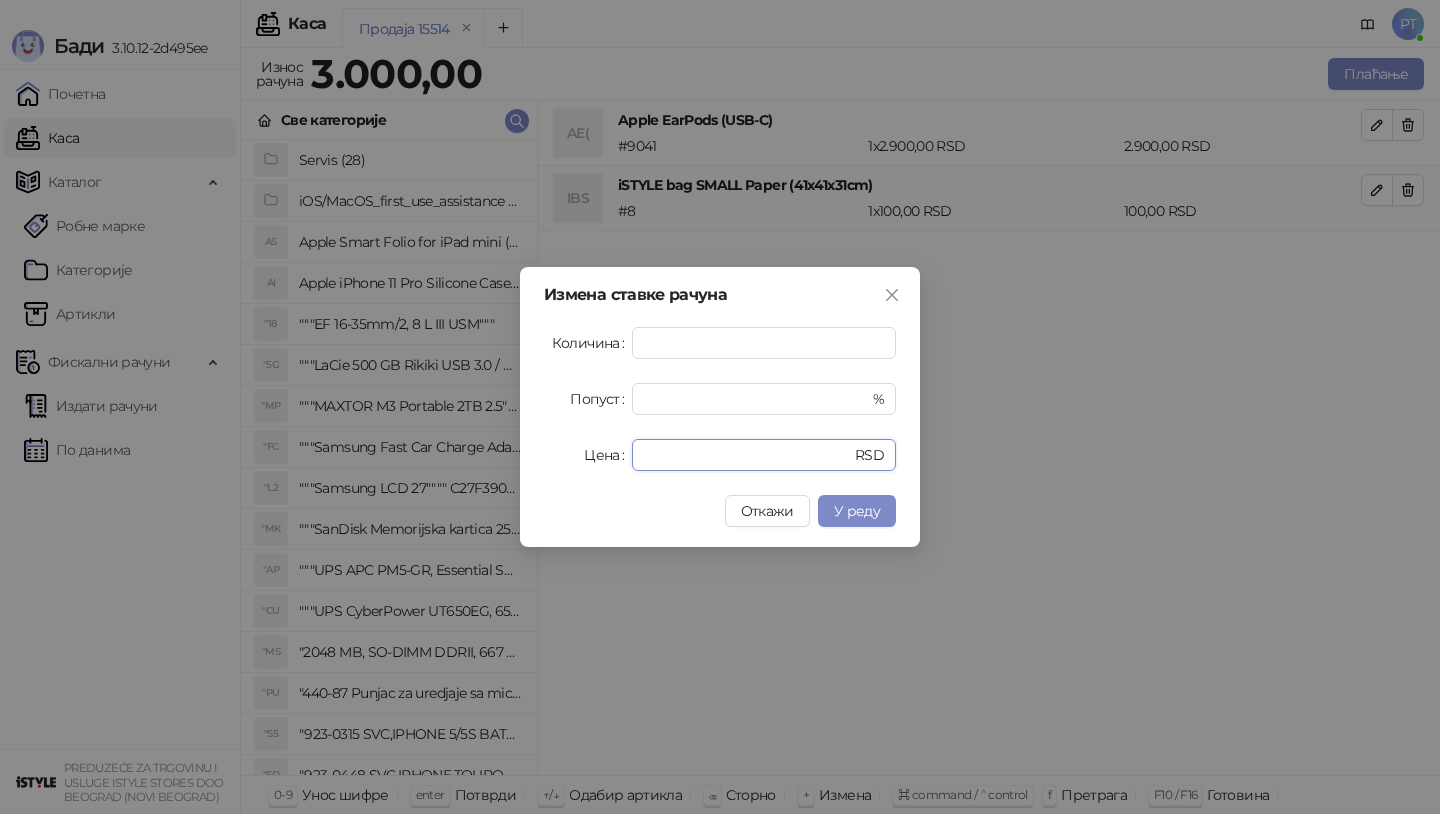 drag, startPoint x: 701, startPoint y: 451, endPoint x: 512, endPoint y: 462, distance: 189.31984 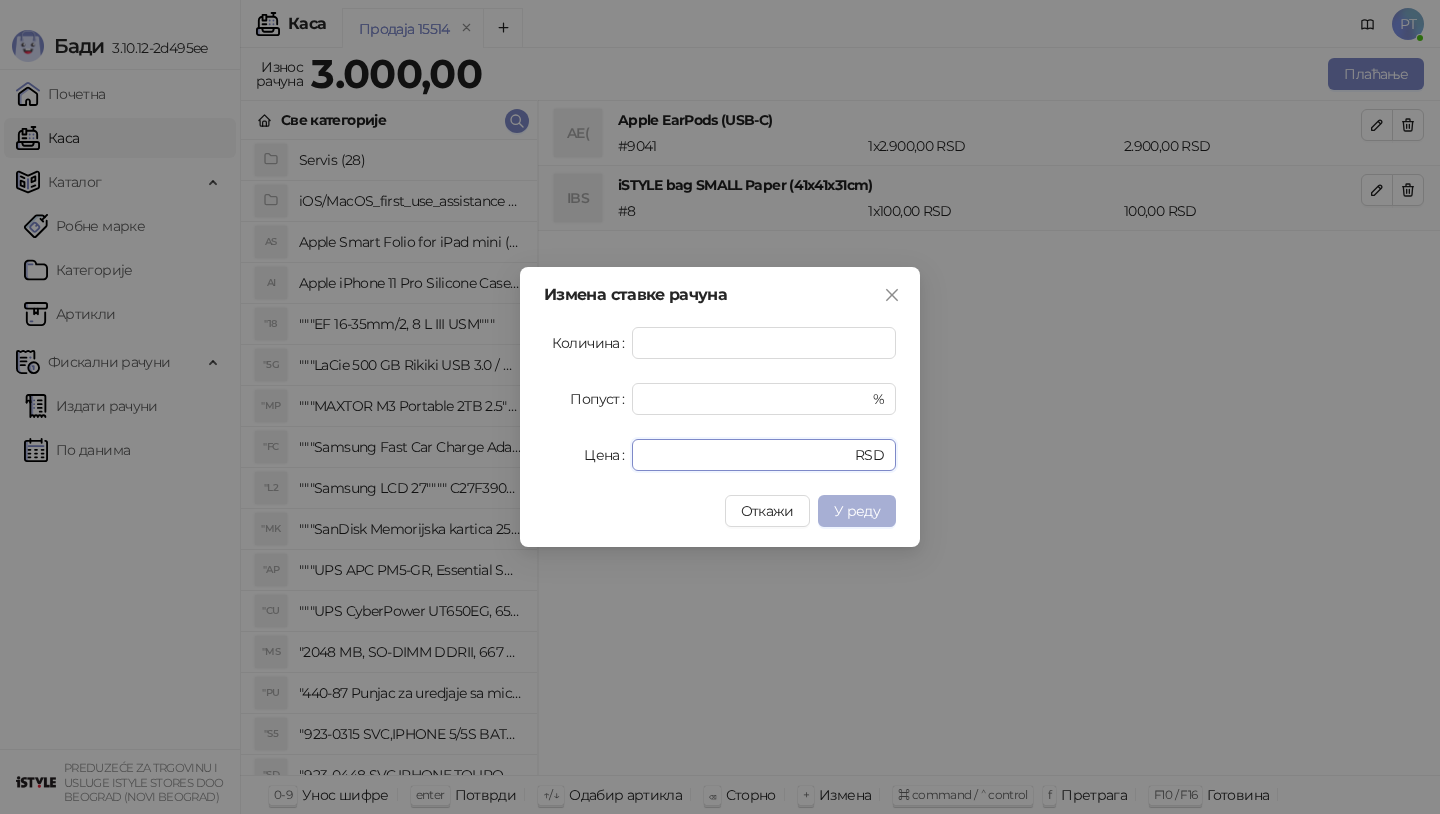 type on "****" 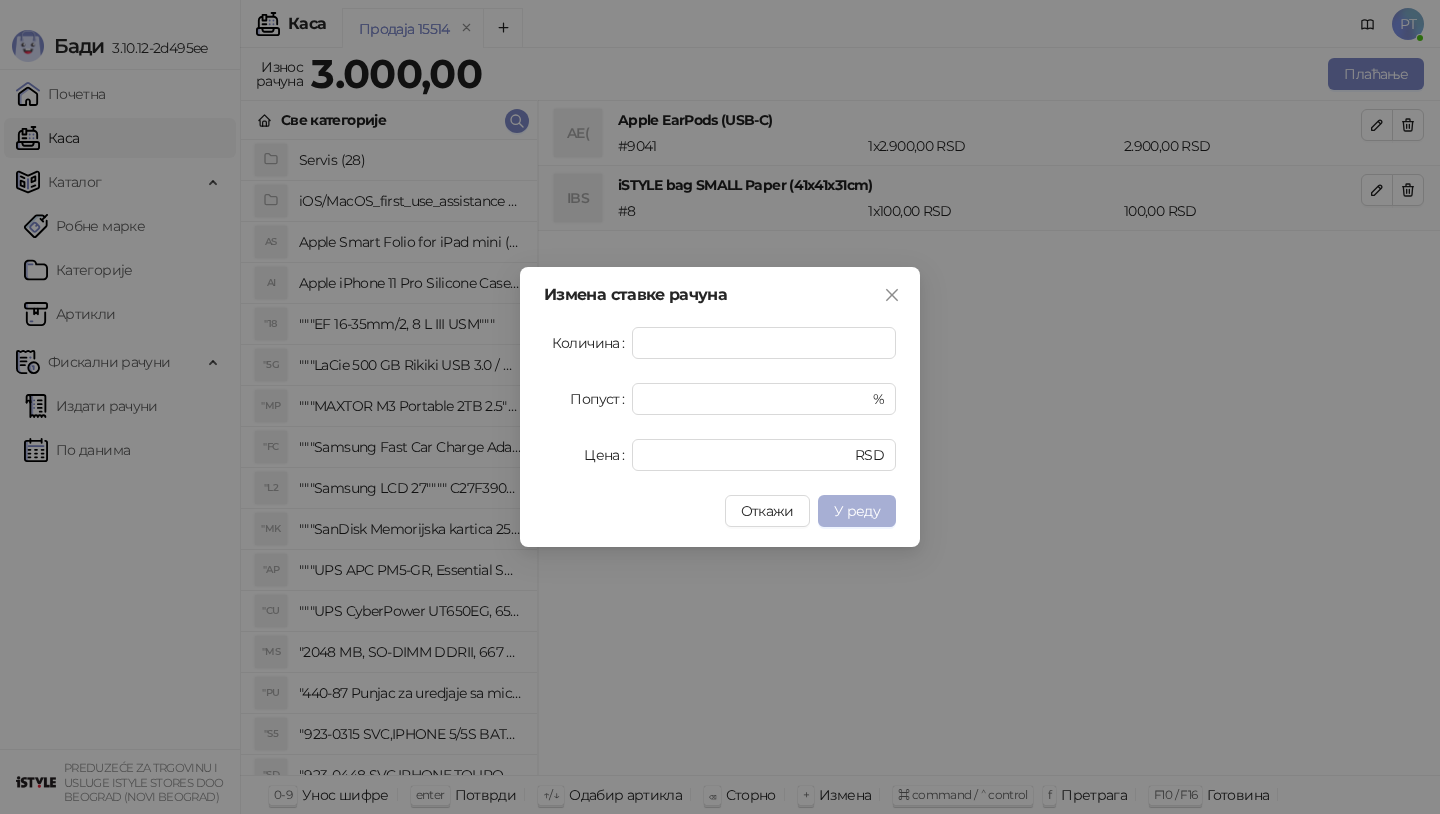click on "У реду" at bounding box center [857, 511] 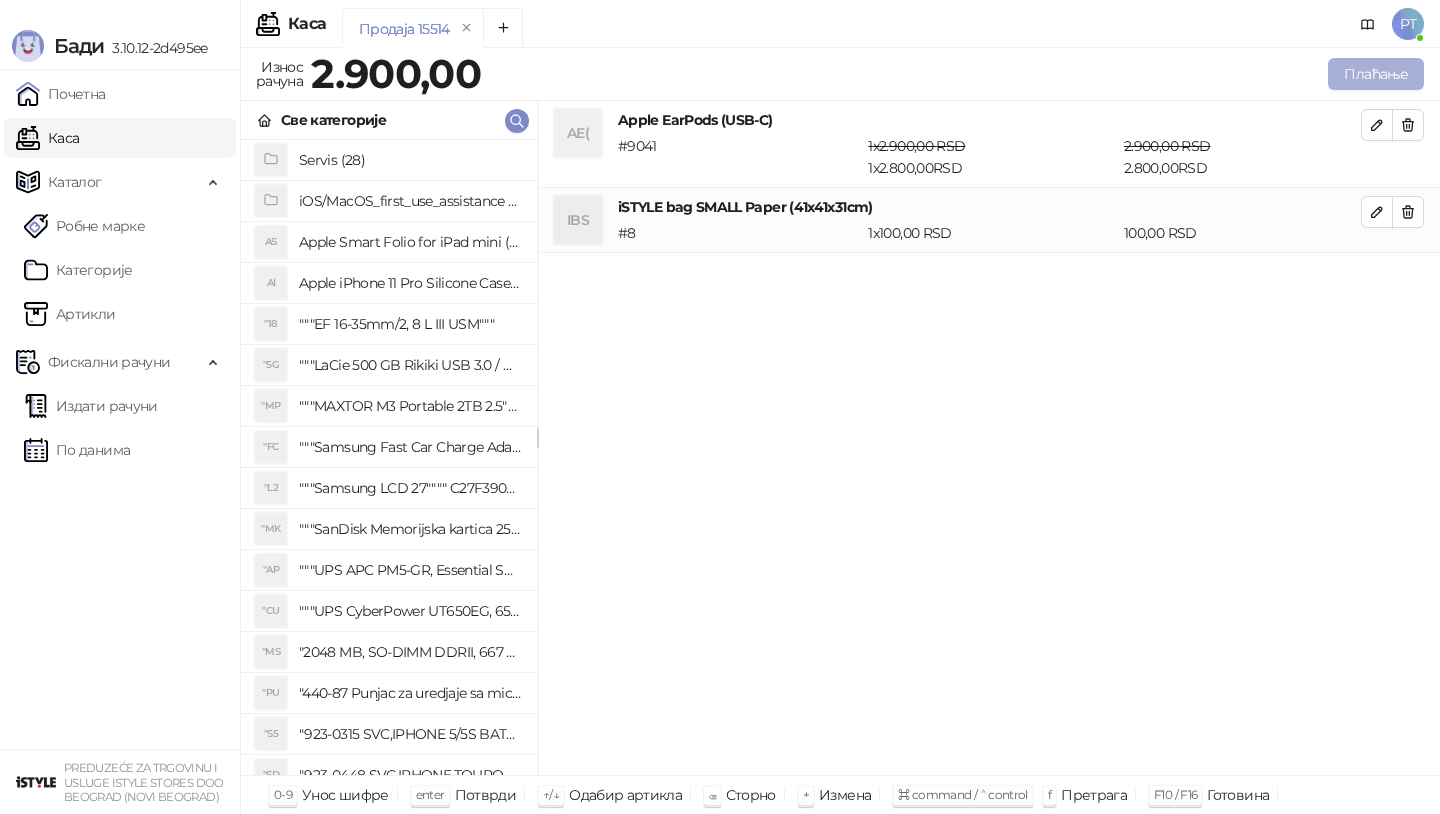 click on "Плаћање" at bounding box center (1376, 74) 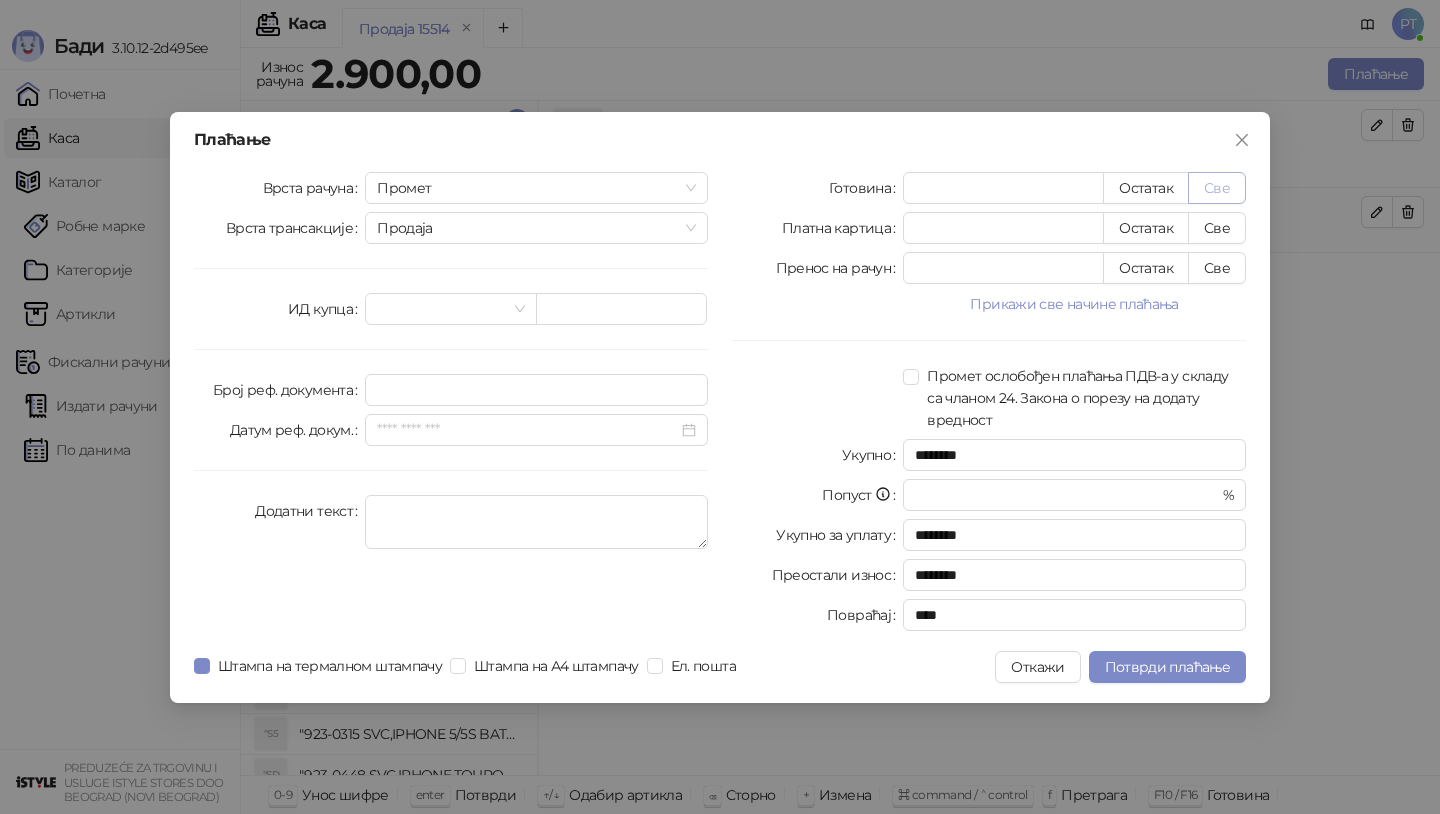click on "Све" at bounding box center [1217, 188] 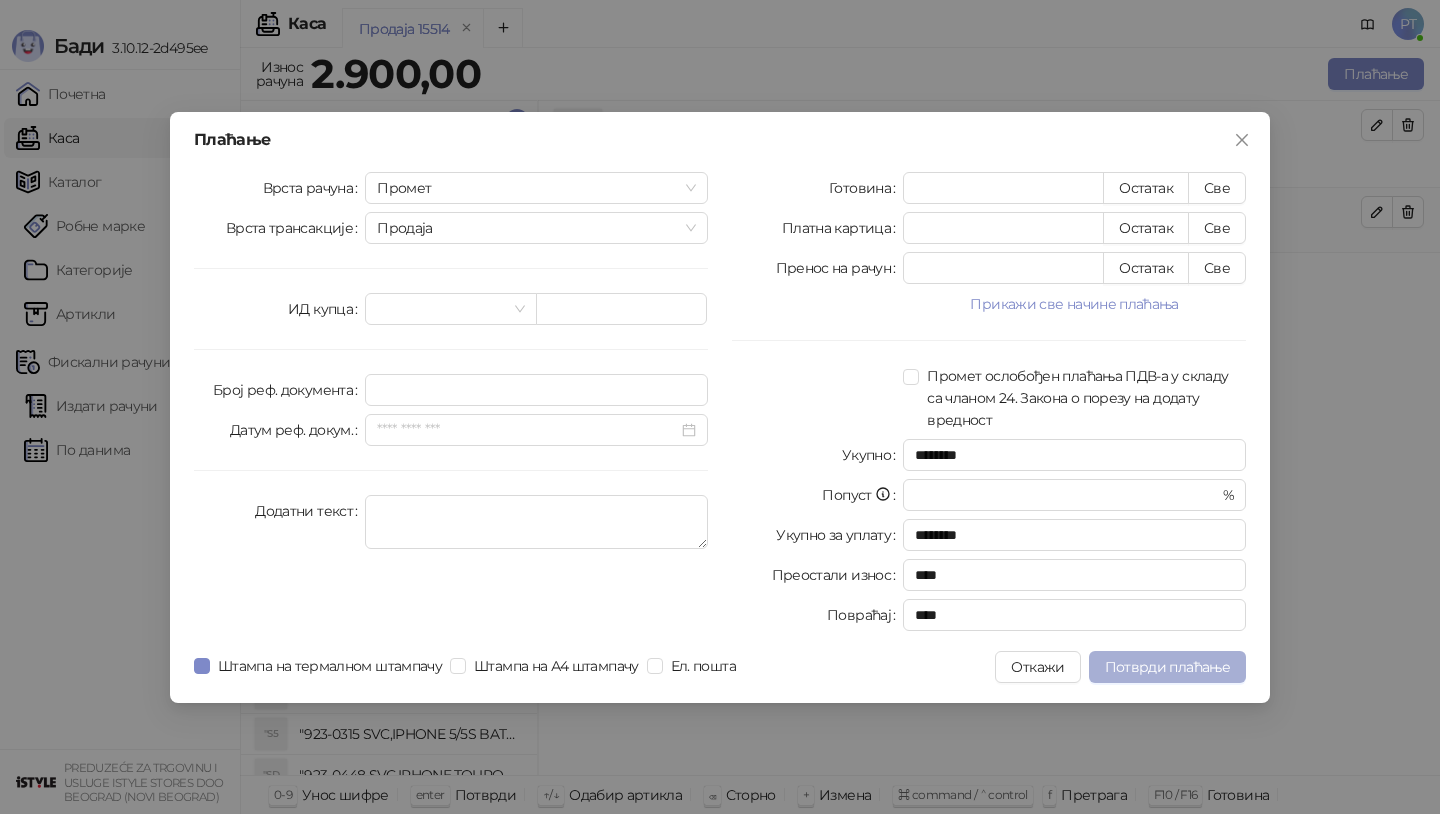 click on "Потврди плаћање" at bounding box center (1167, 667) 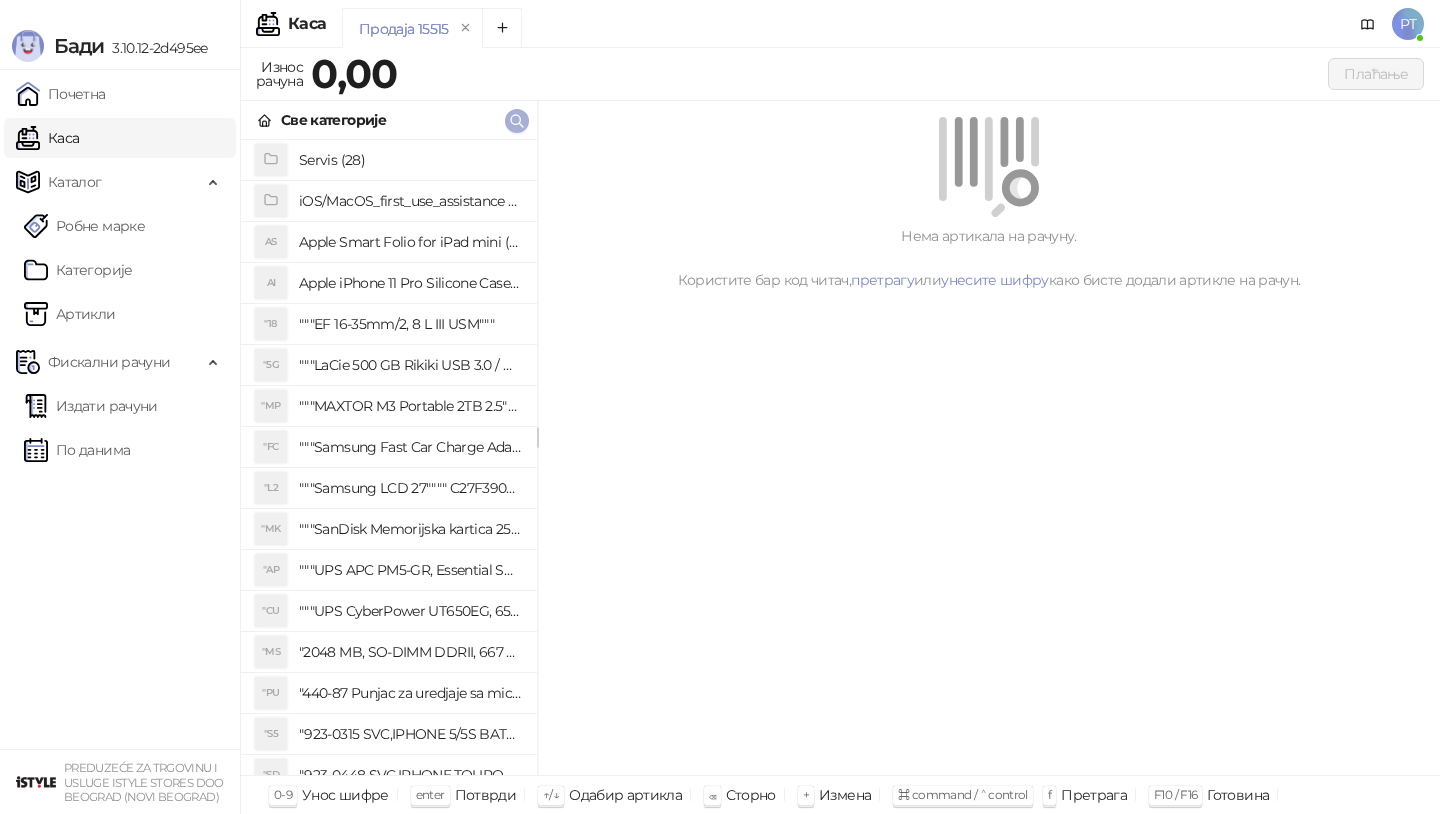 click 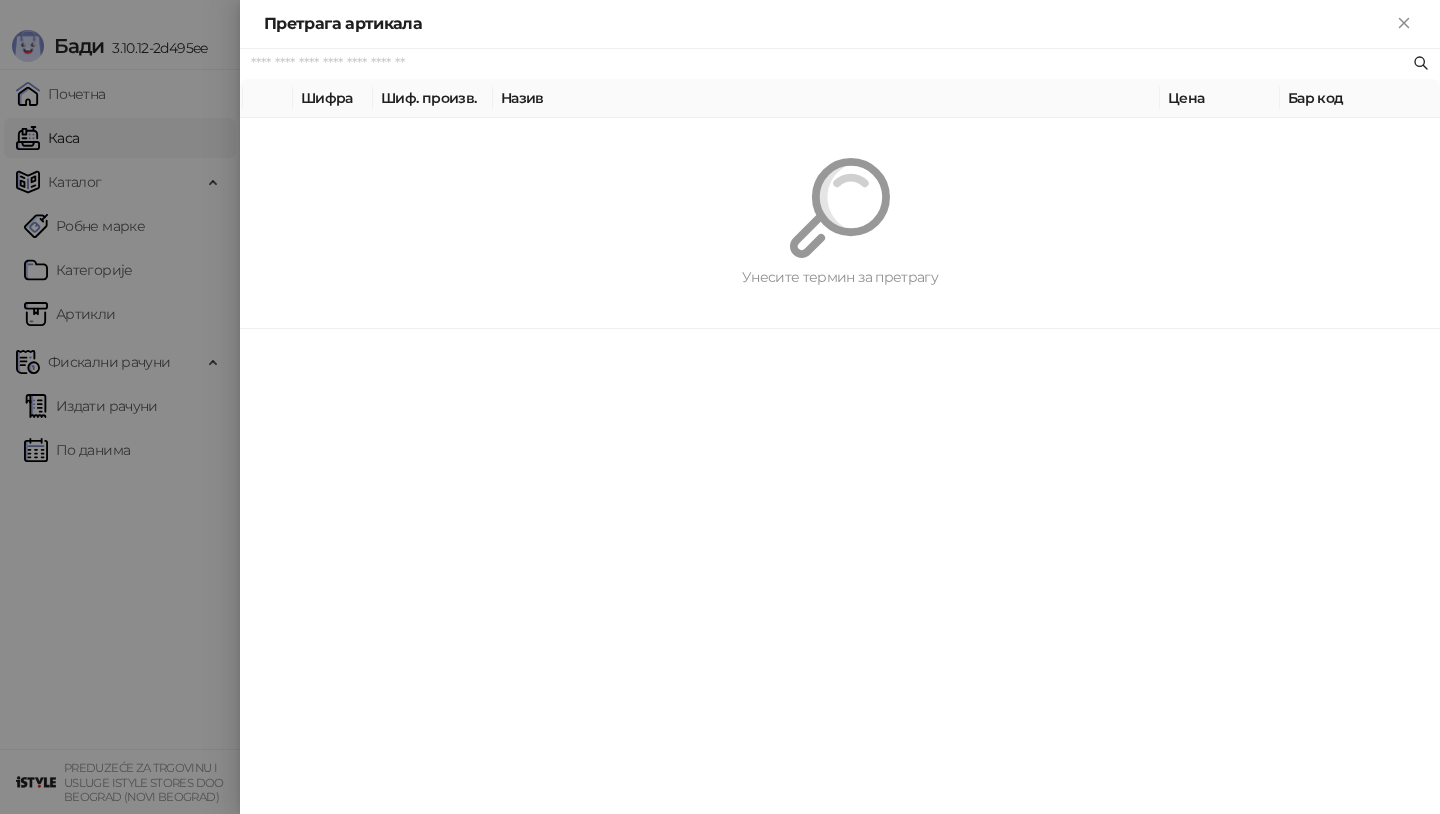 paste on "**********" 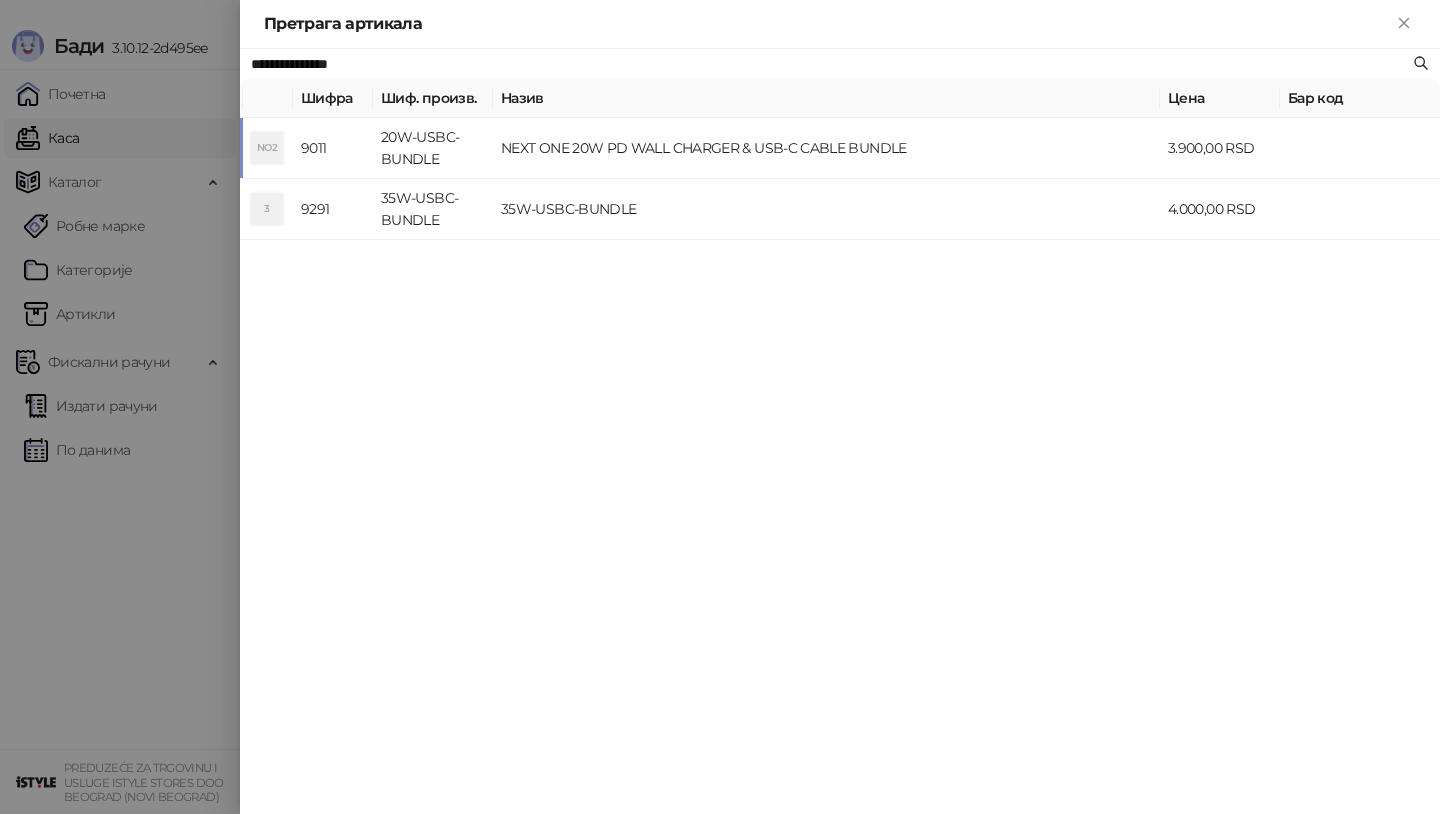 click on "NO2" at bounding box center (267, 148) 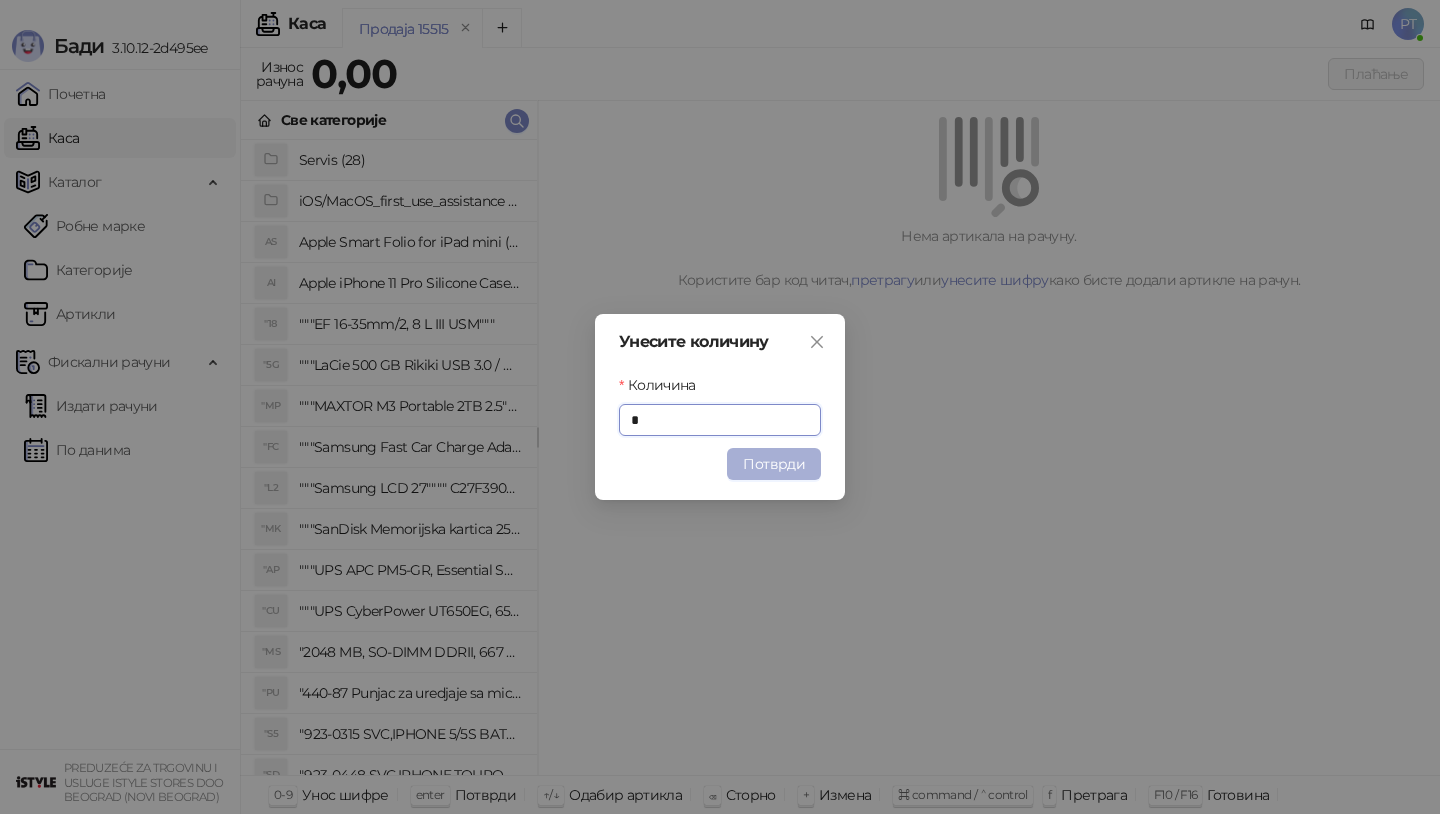 click on "Потврди" at bounding box center [774, 464] 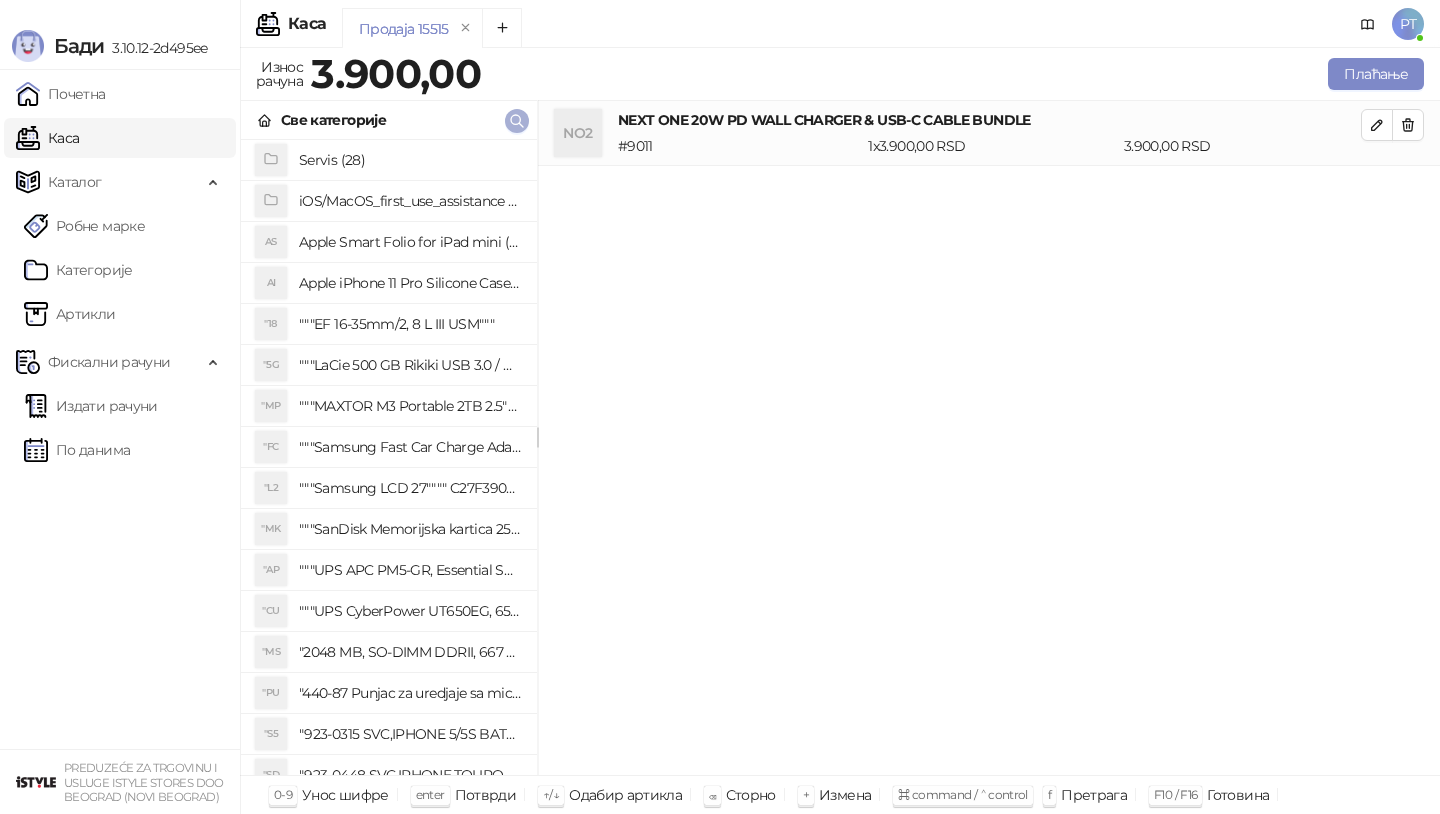 click 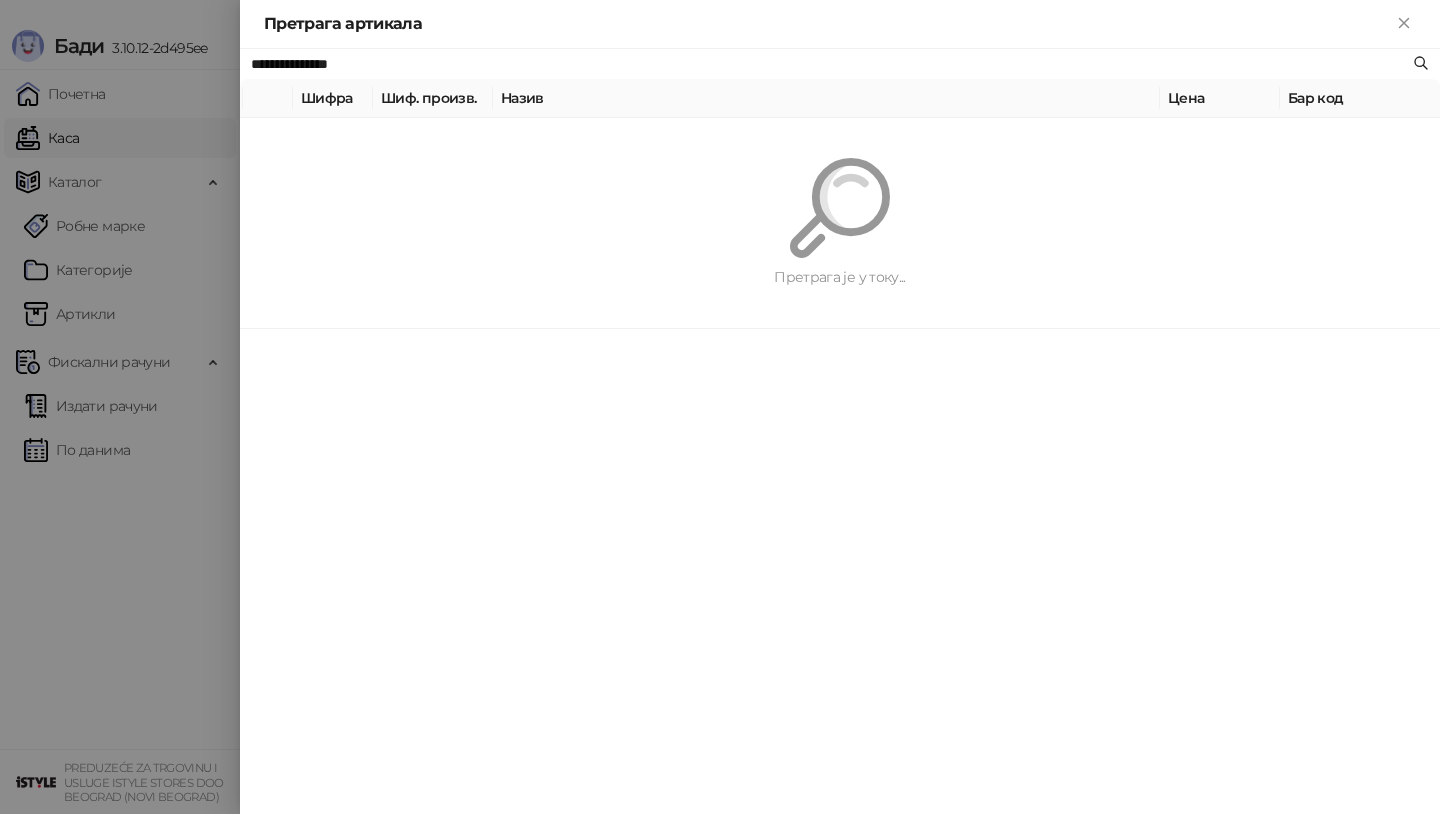paste 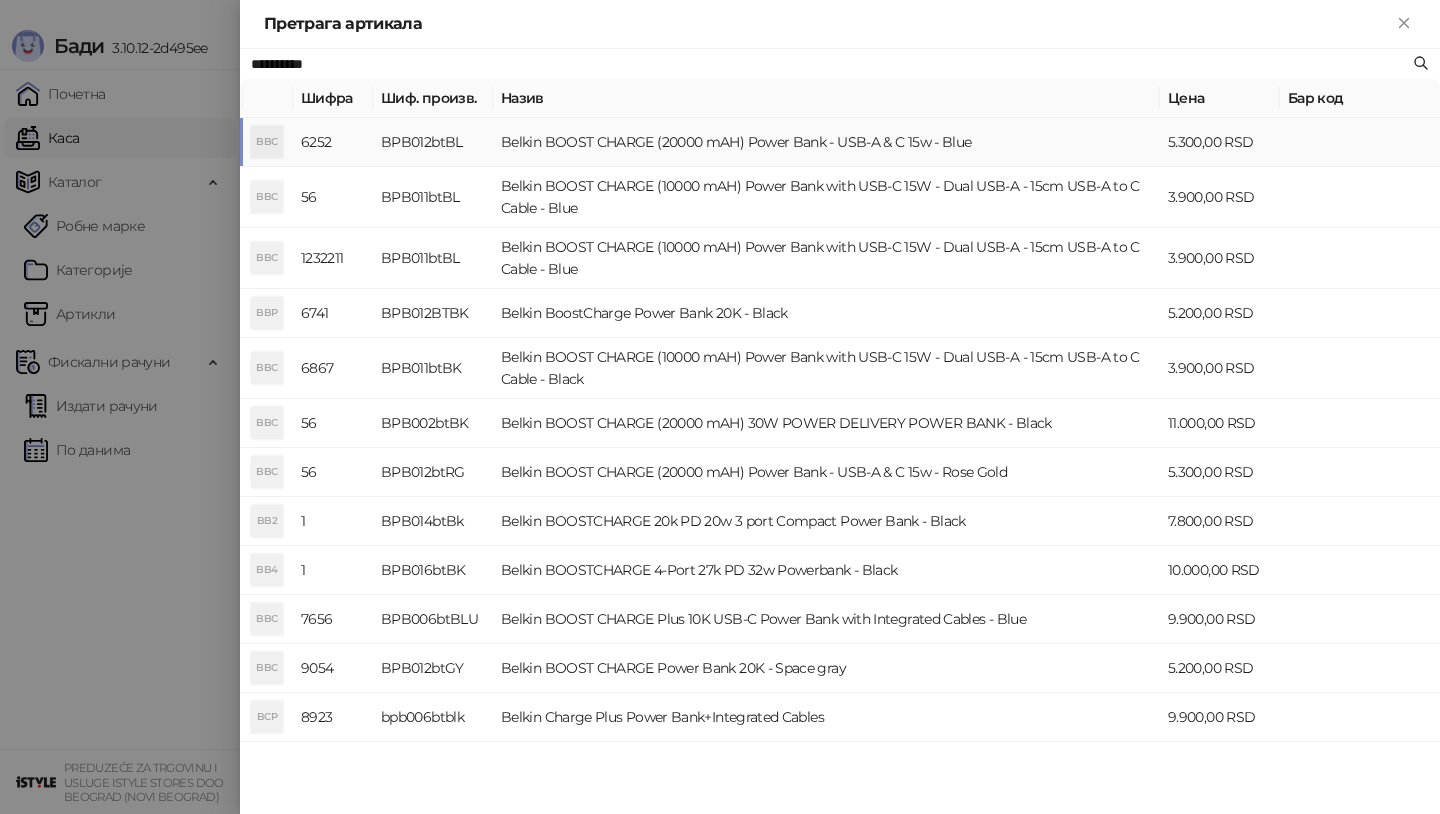 type on "**********" 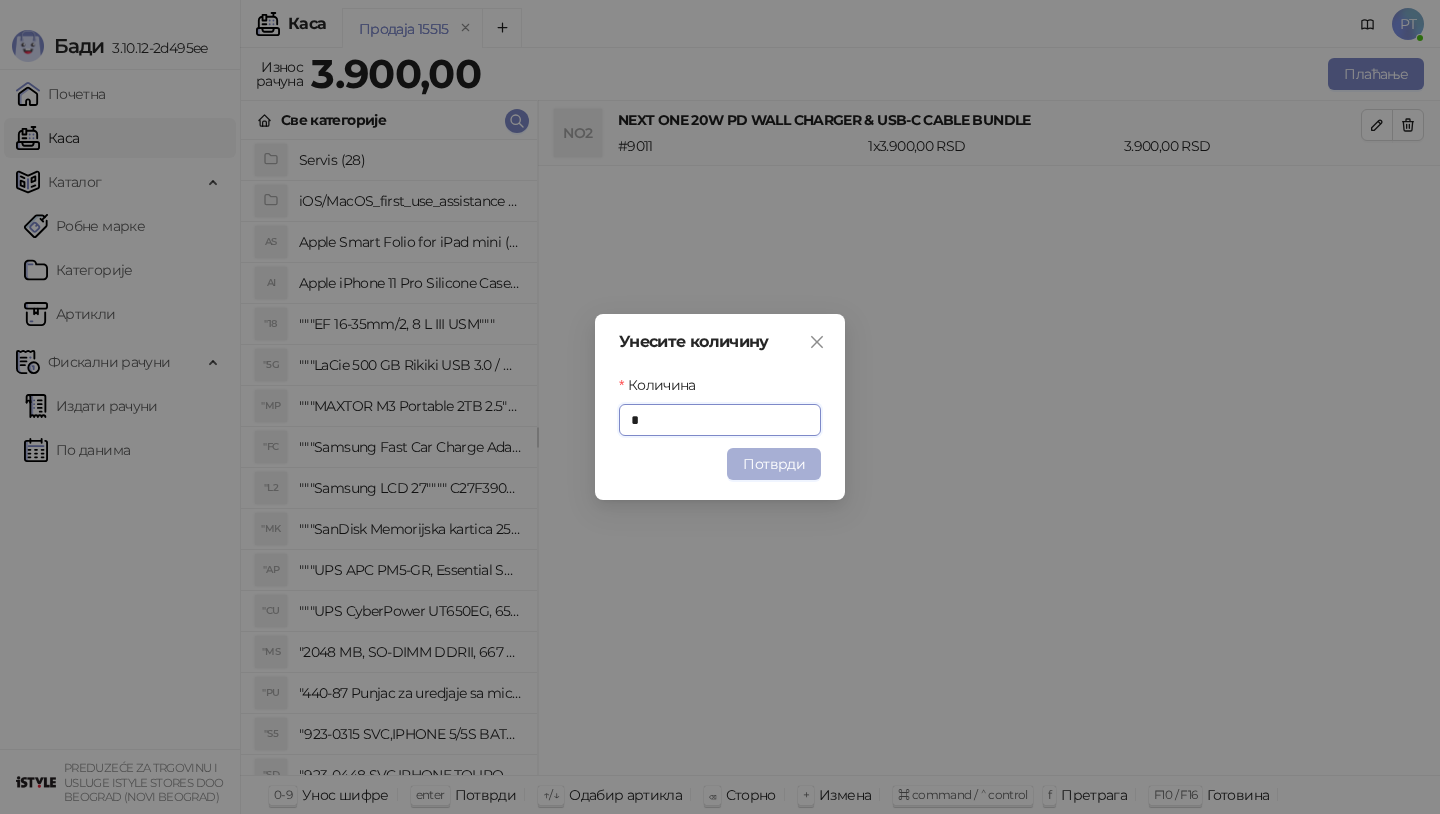 click on "Потврди" at bounding box center (774, 464) 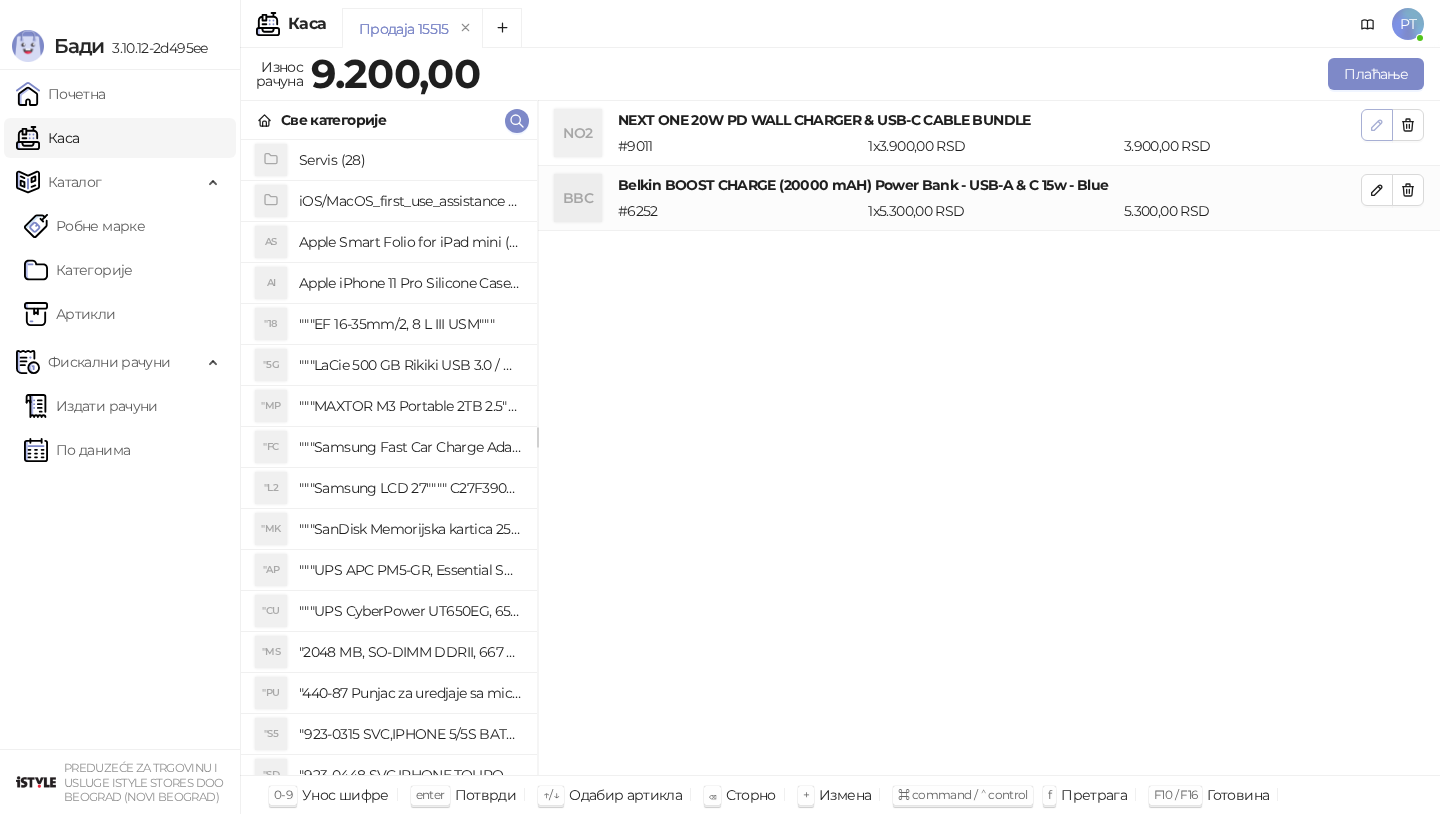 click 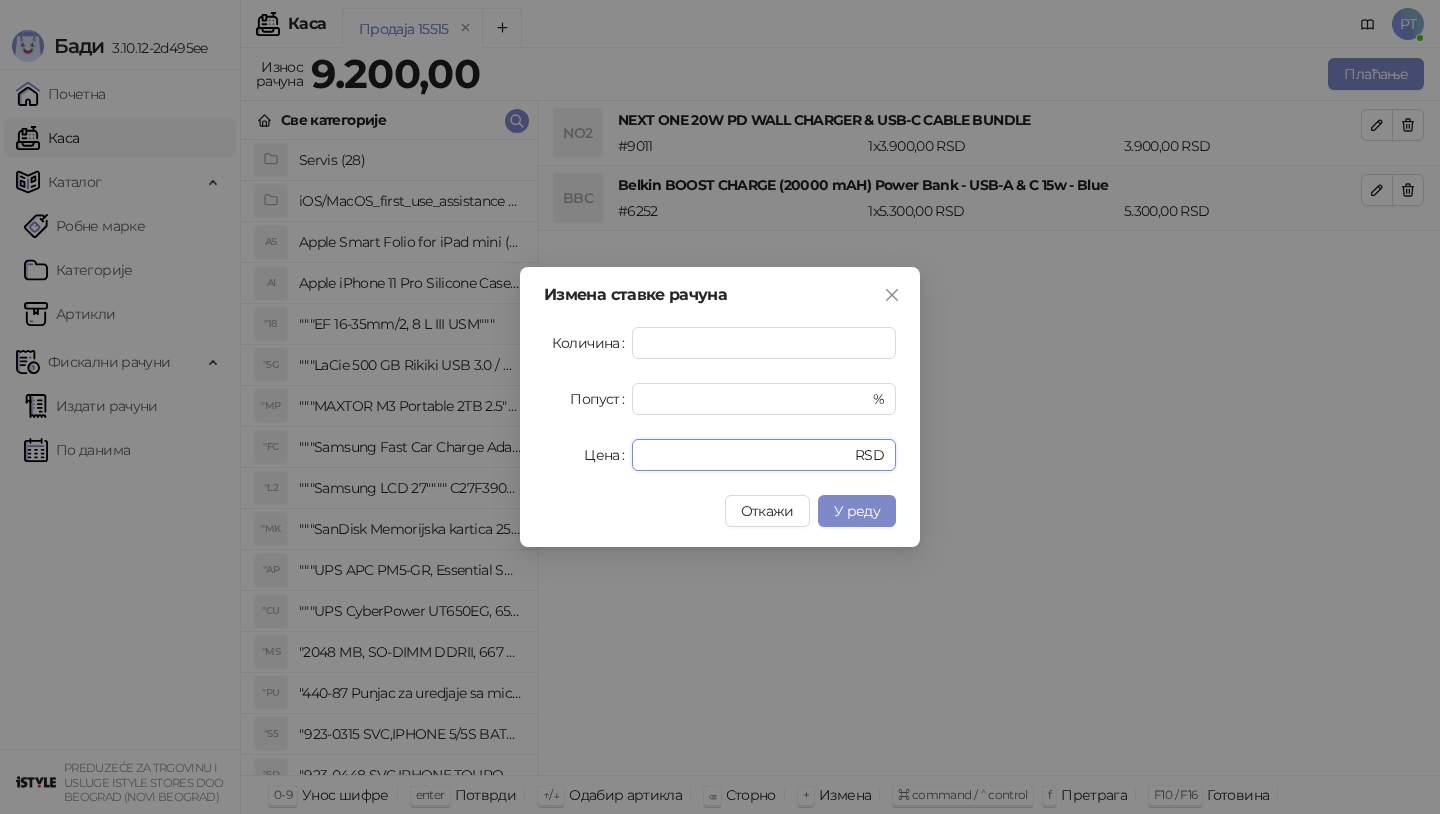 drag, startPoint x: 703, startPoint y: 449, endPoint x: 580, endPoint y: 450, distance: 123.00407 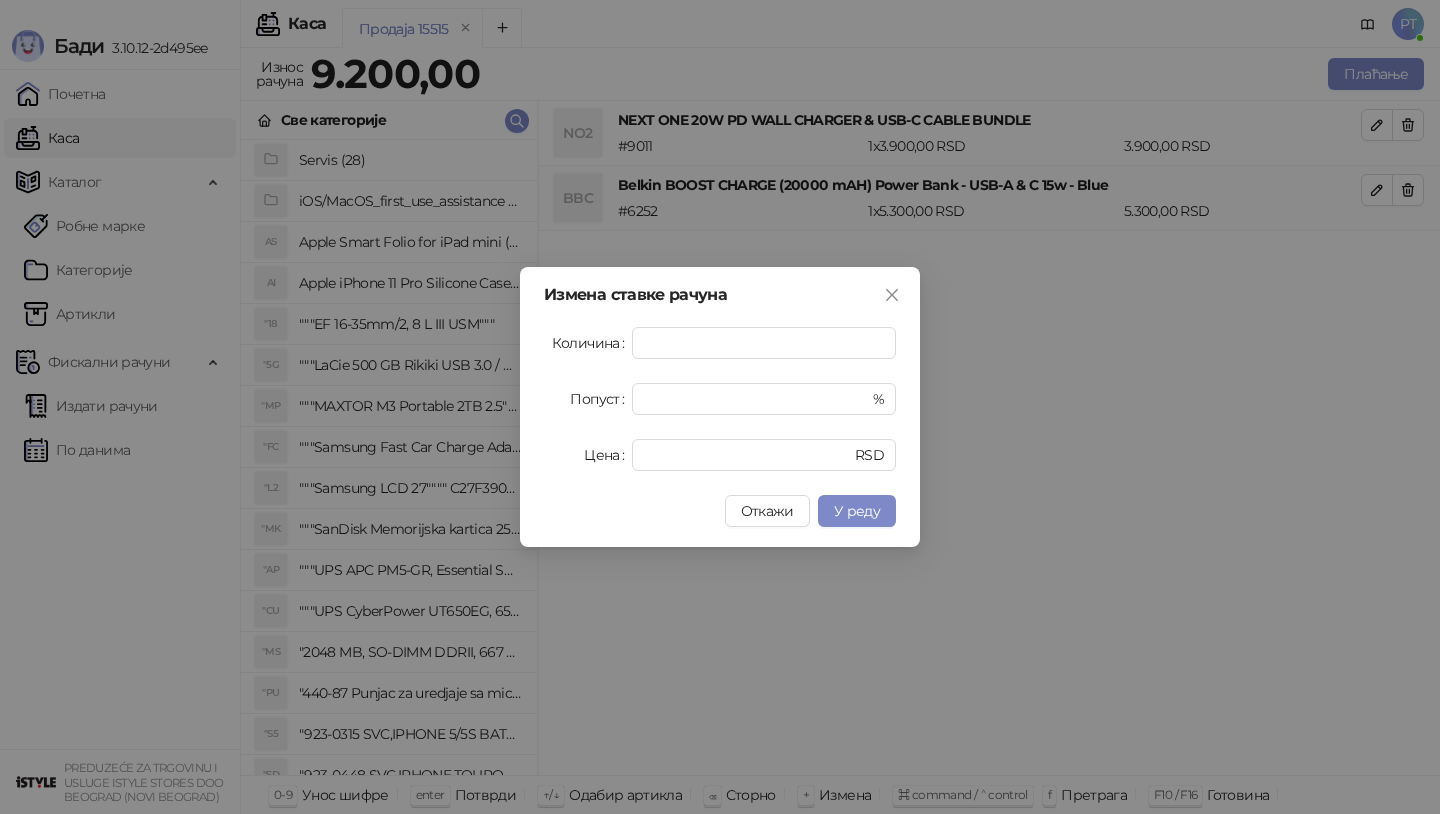 click on "Откажи У реду" at bounding box center [720, 511] 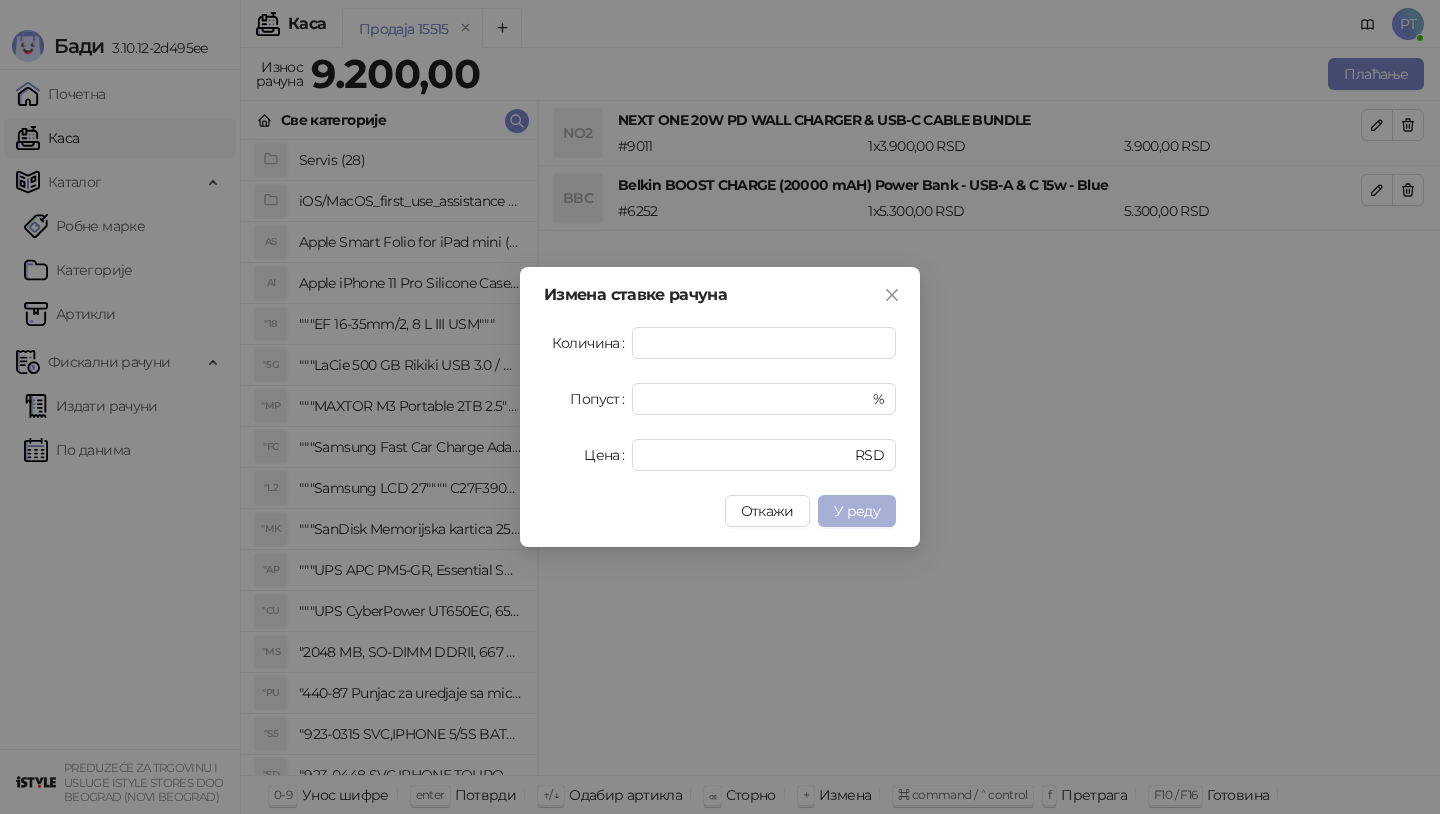click on "У реду" at bounding box center [857, 511] 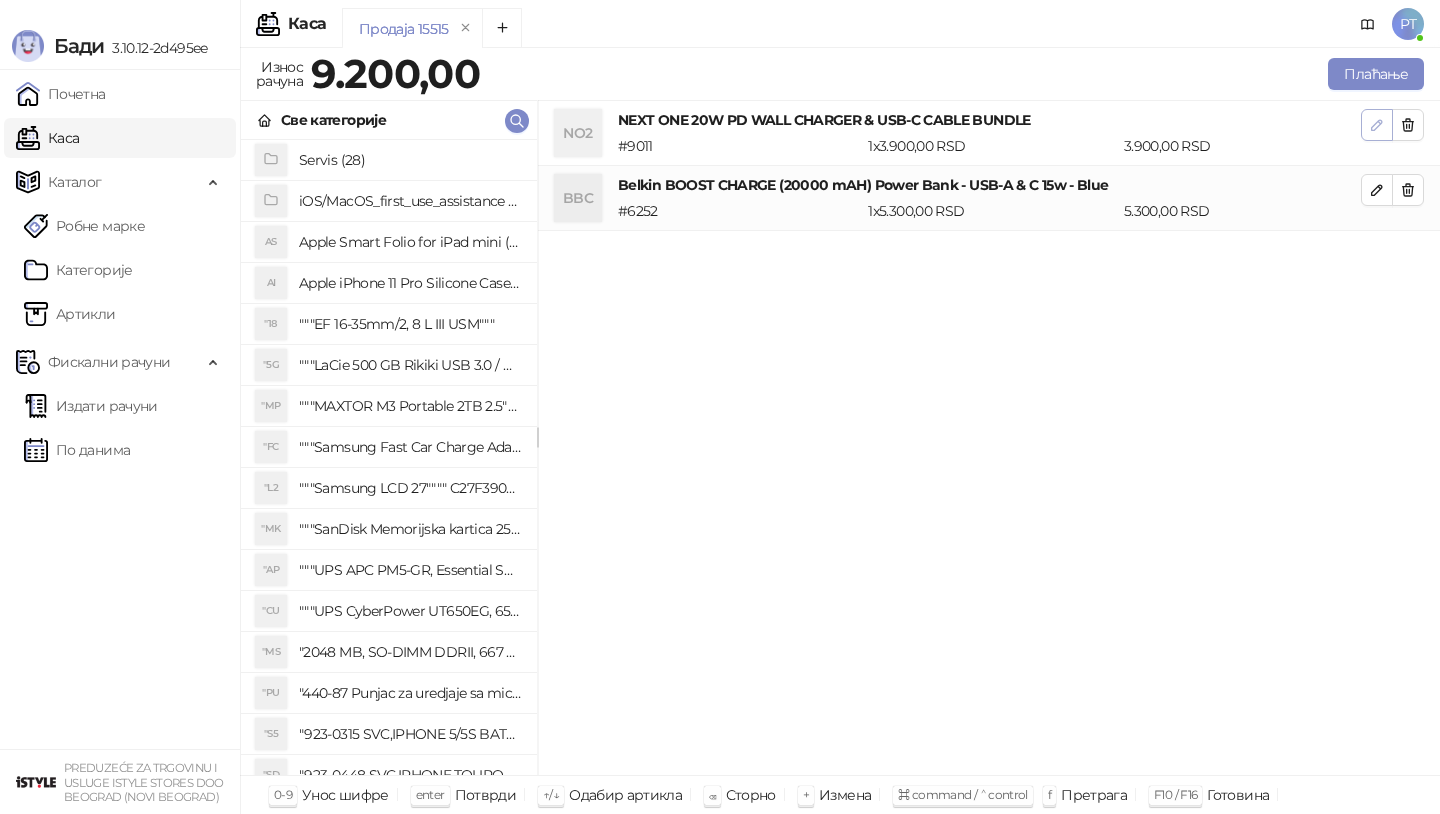 click 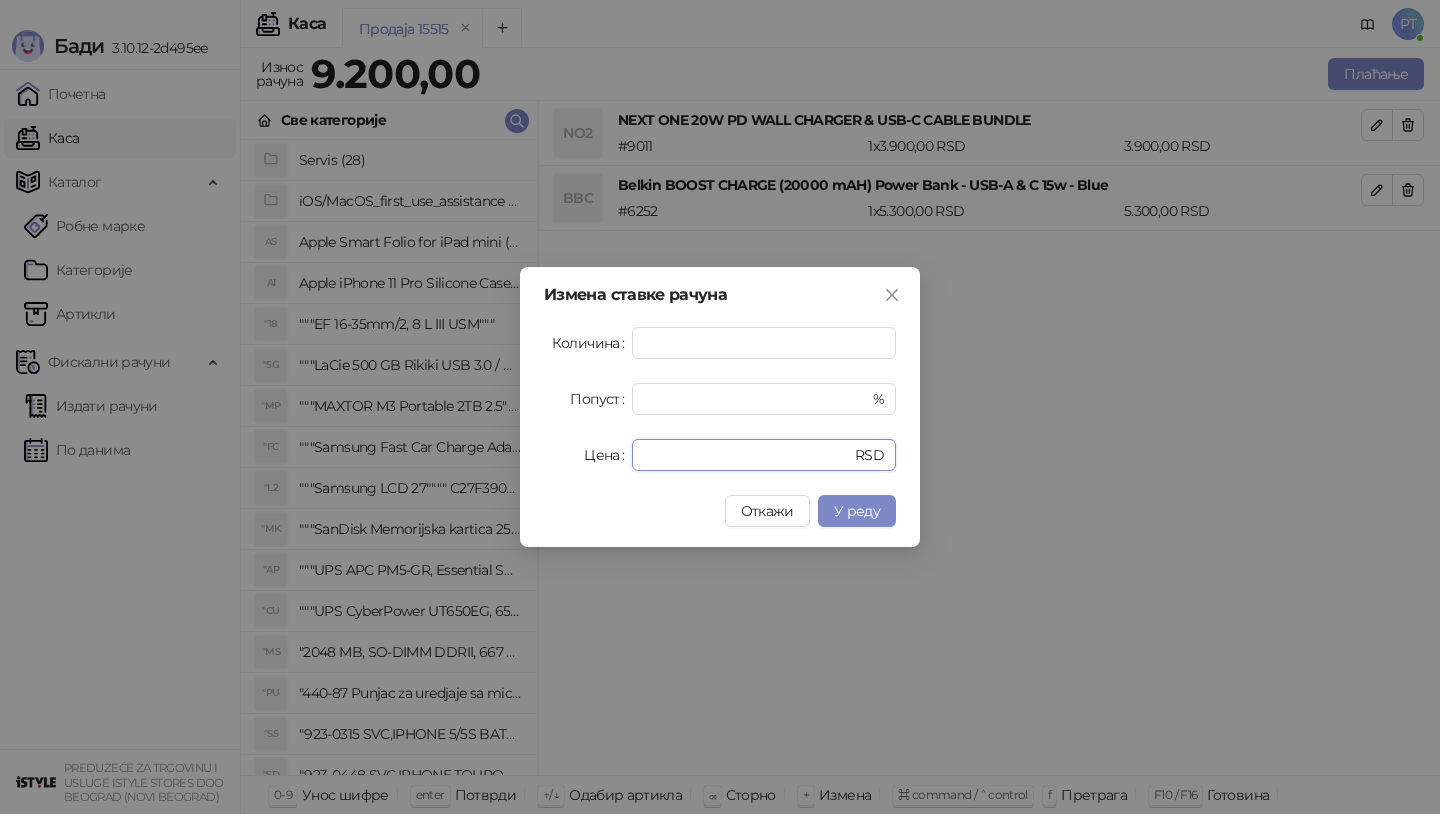 drag, startPoint x: 693, startPoint y: 460, endPoint x: 458, endPoint y: 460, distance: 235 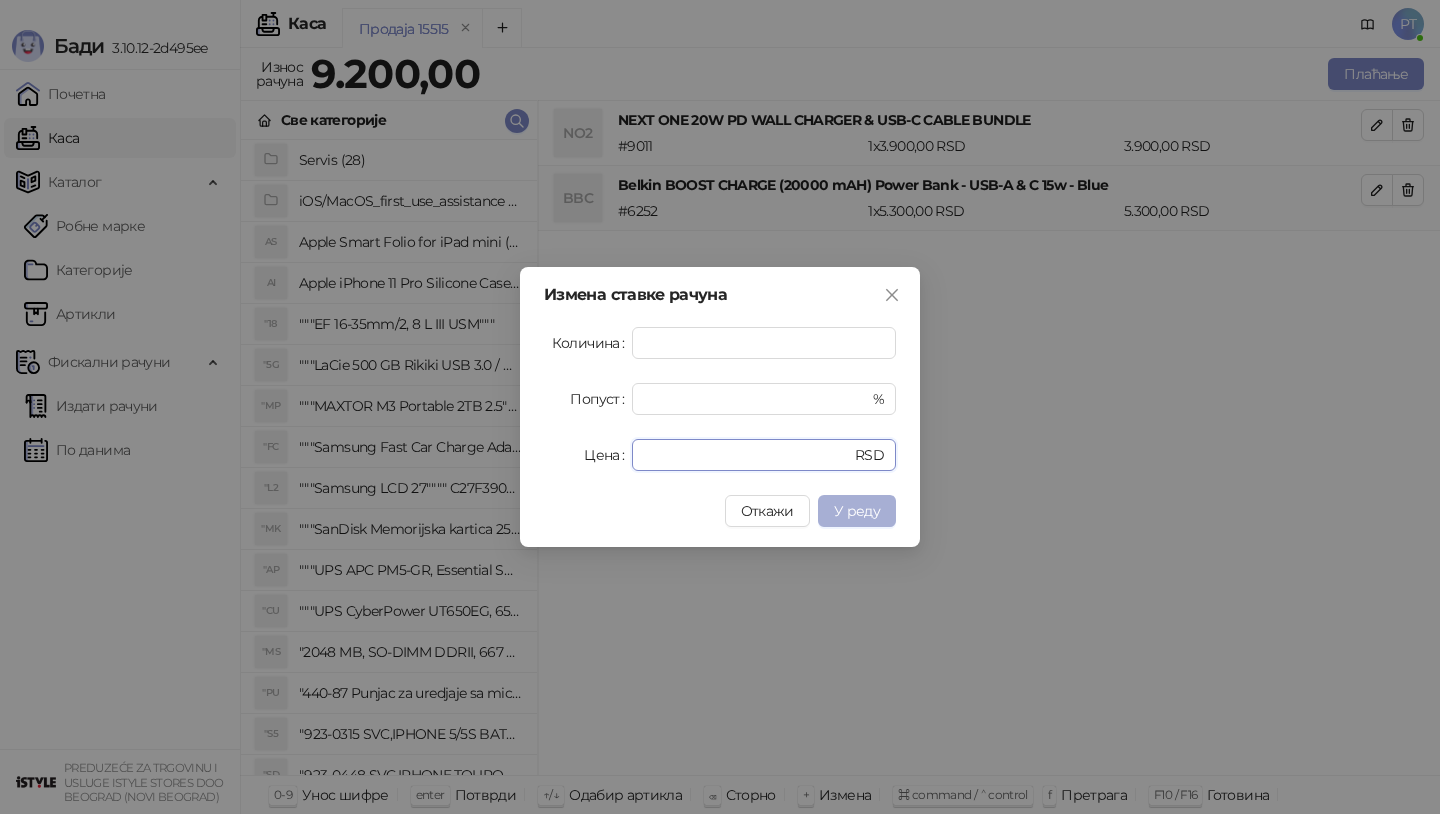 type on "****" 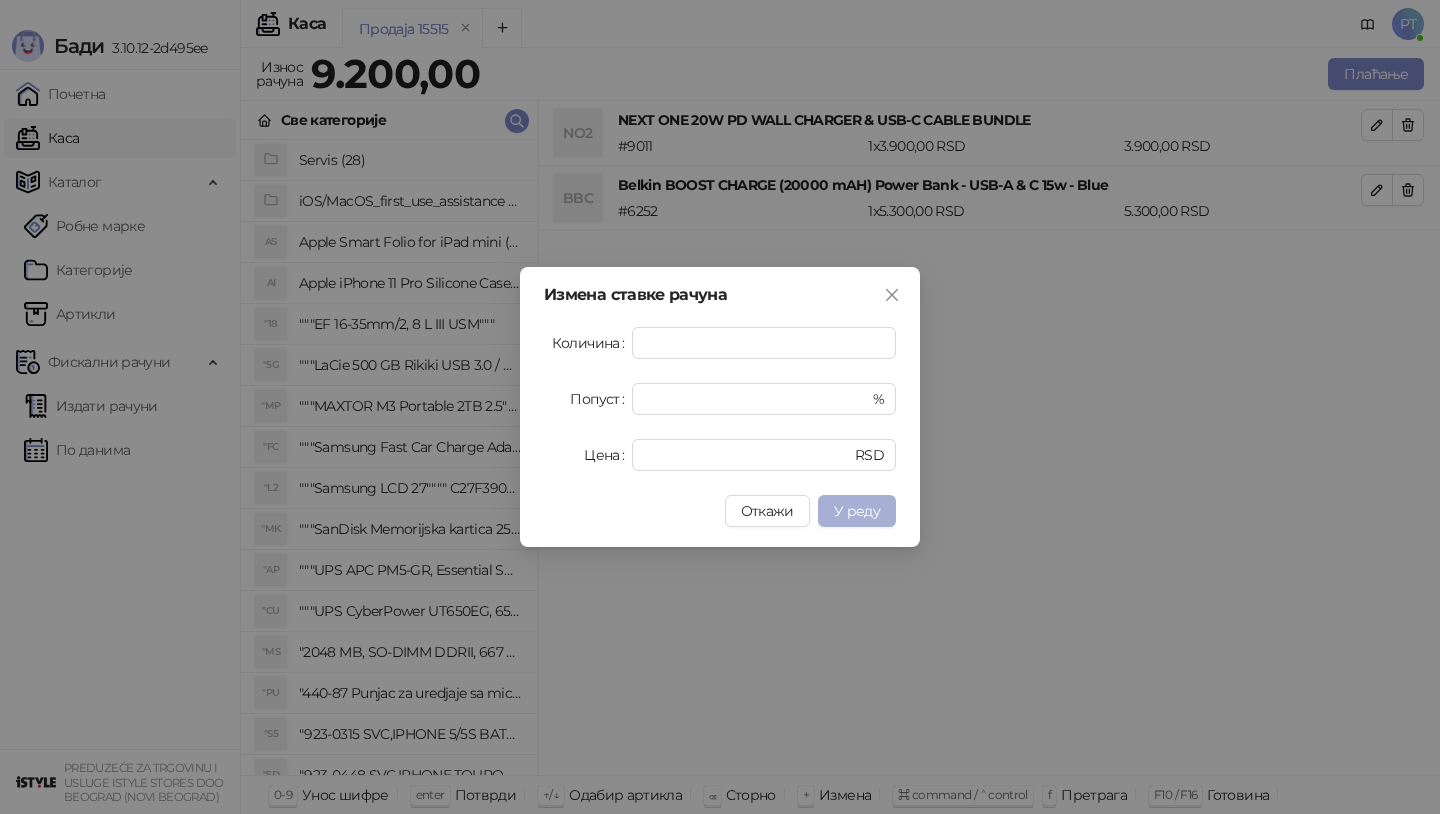 click on "У реду" at bounding box center [857, 511] 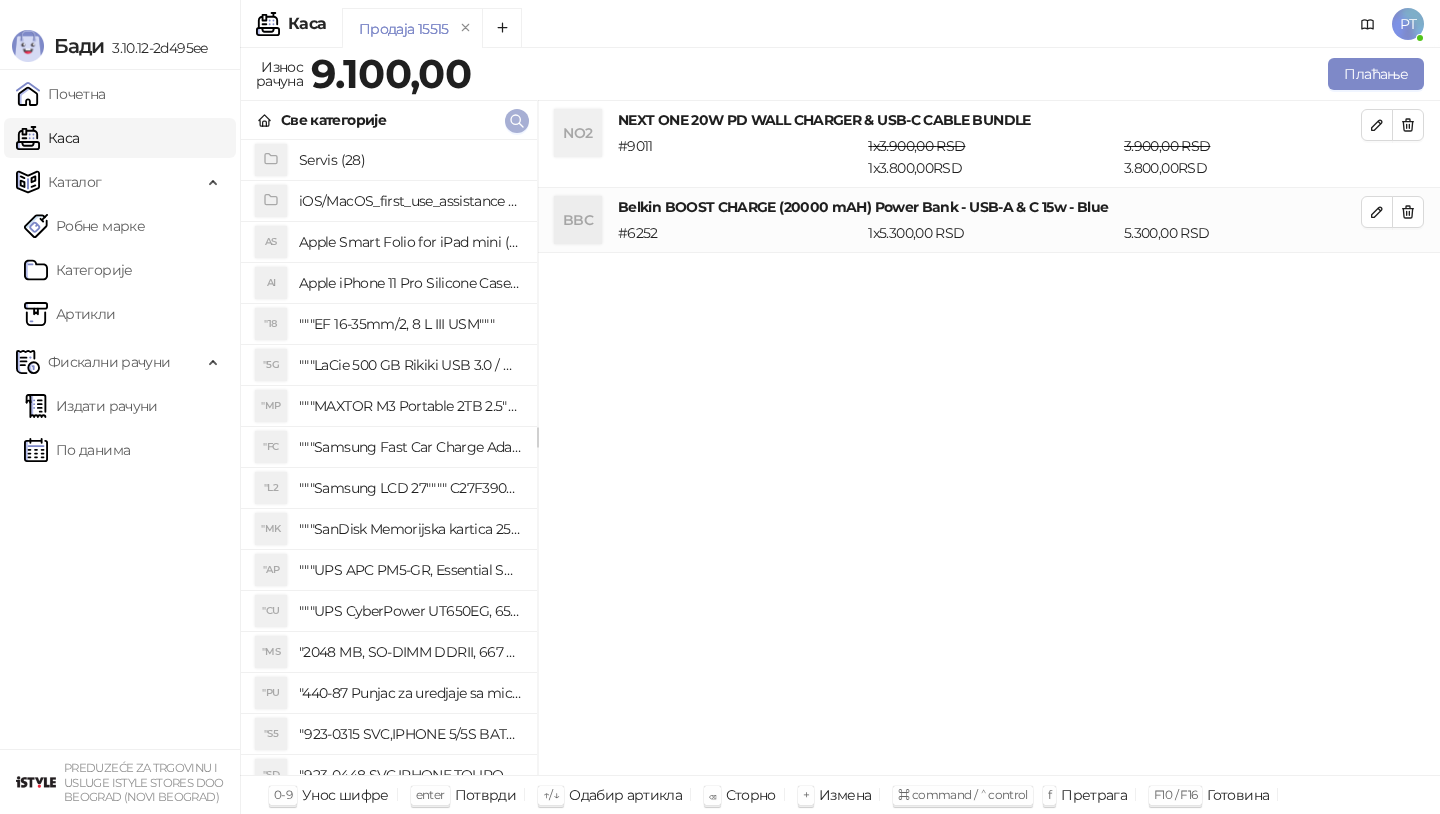 click 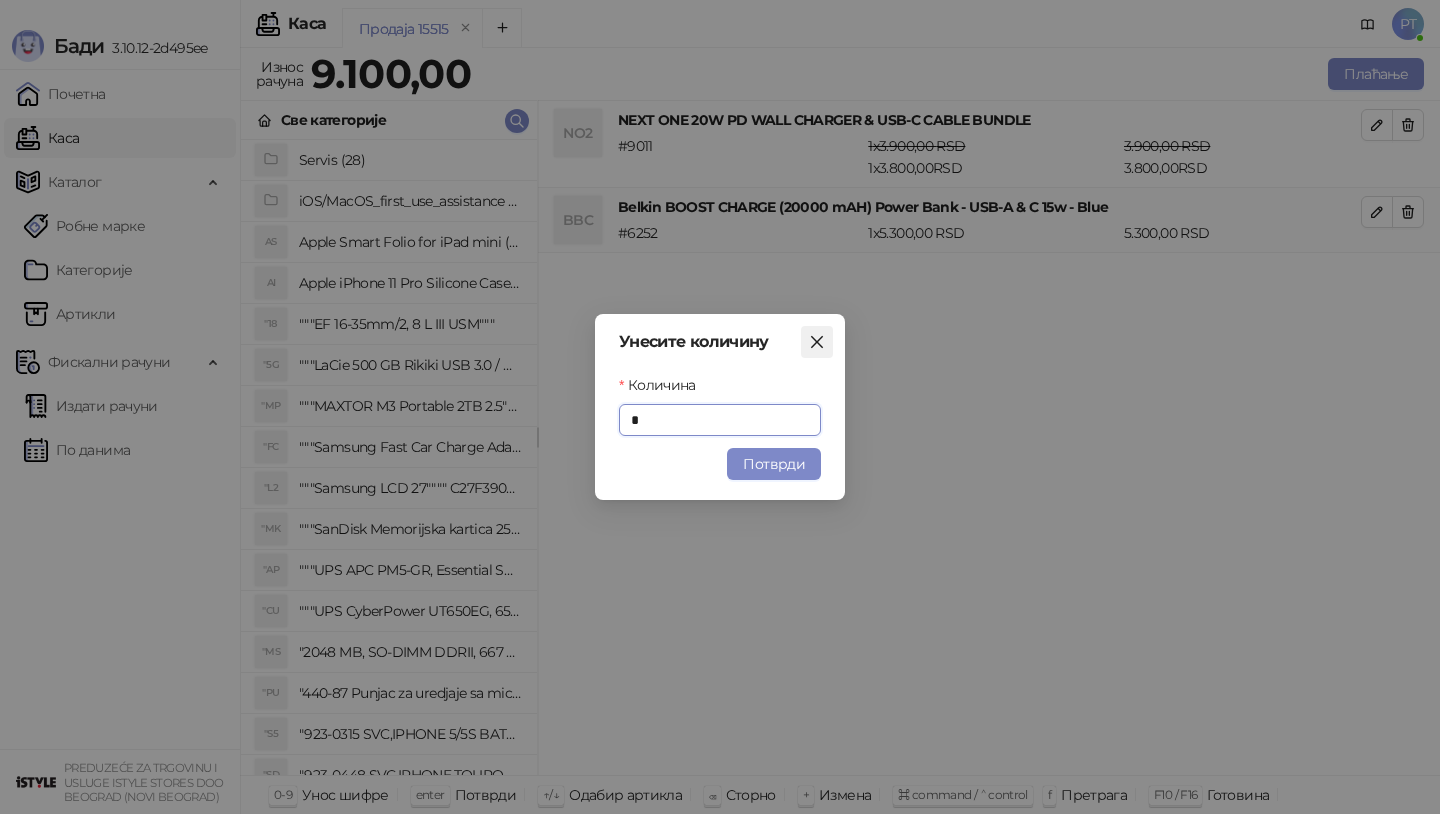 click 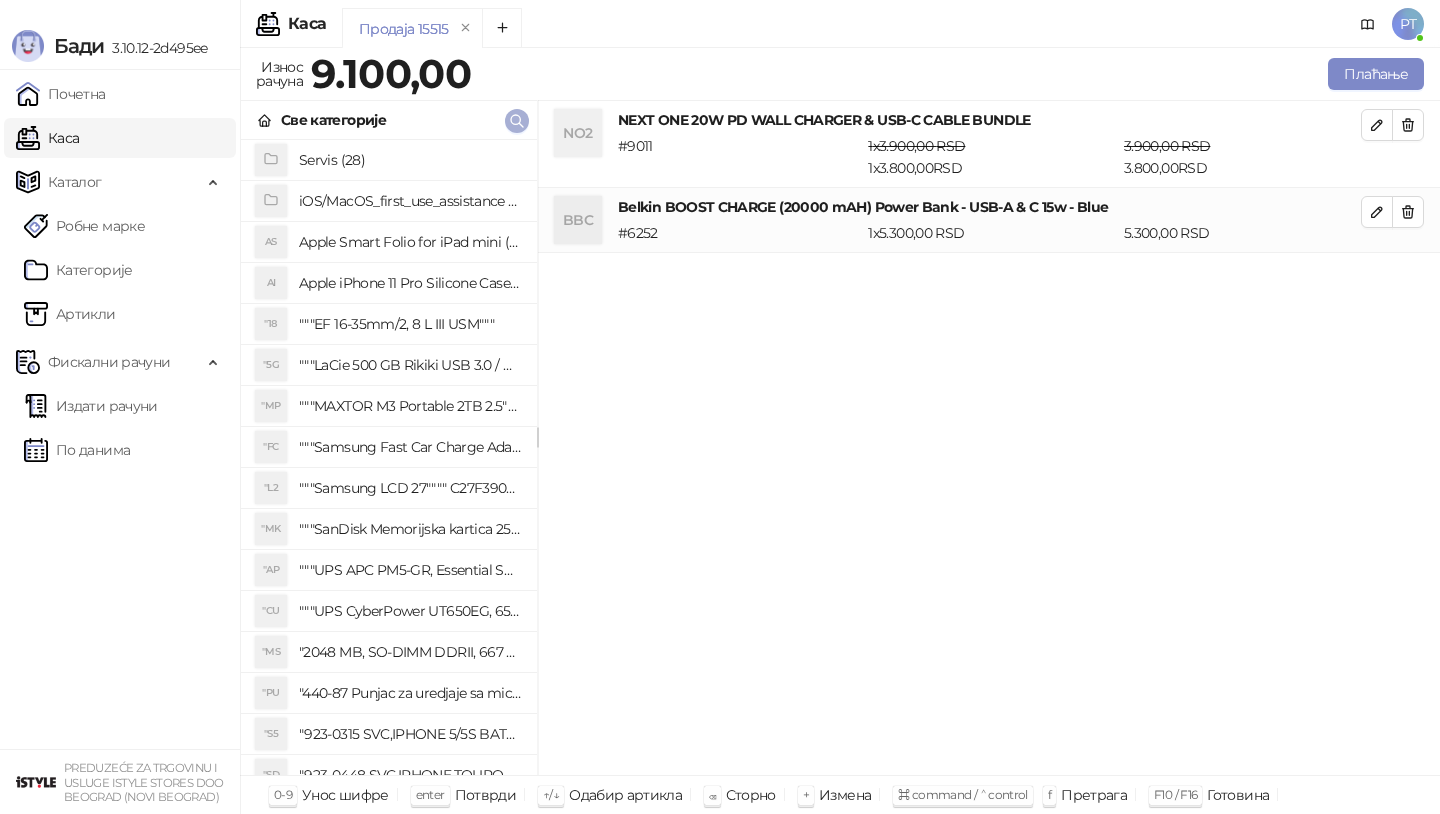 click 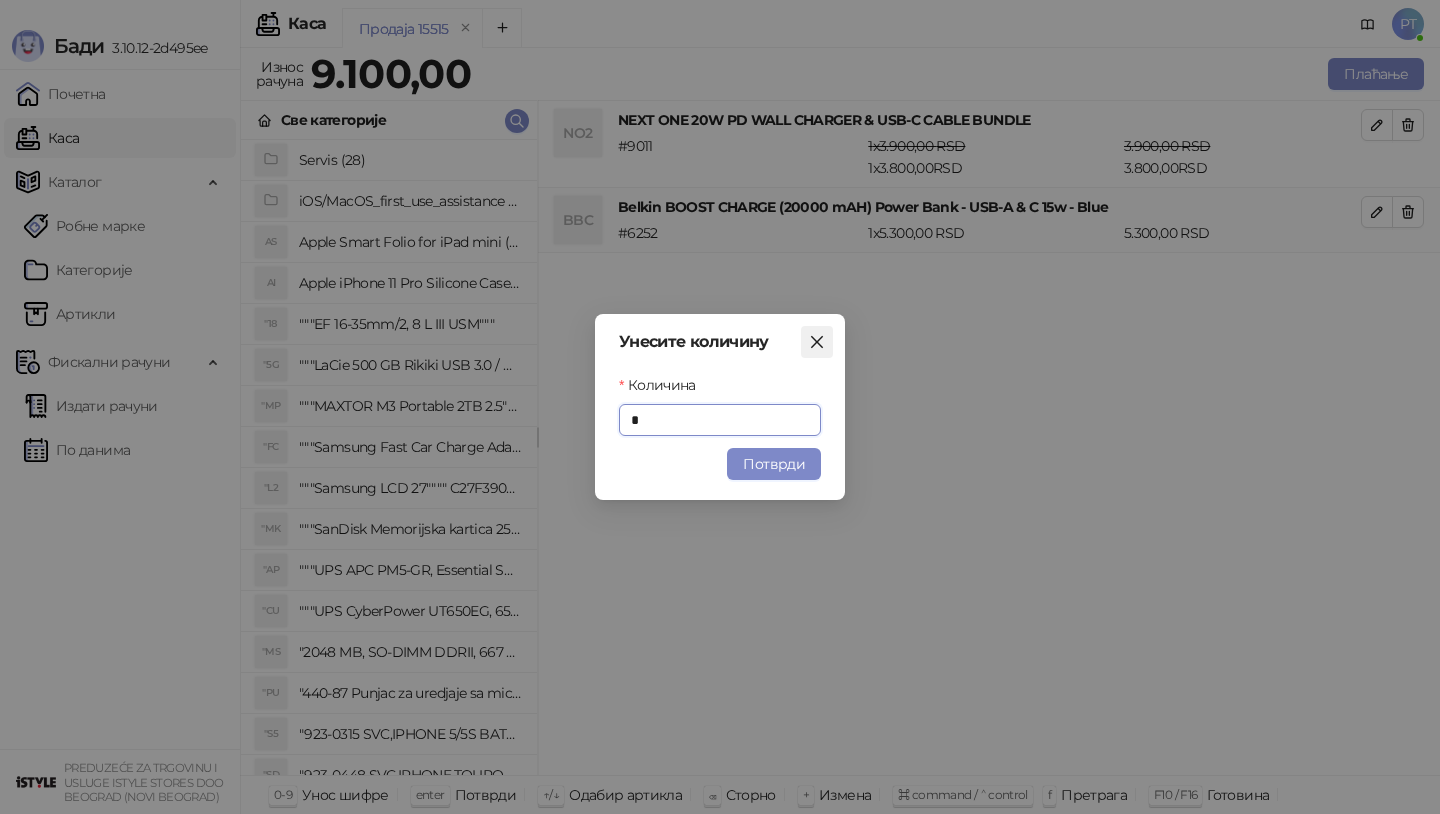 click 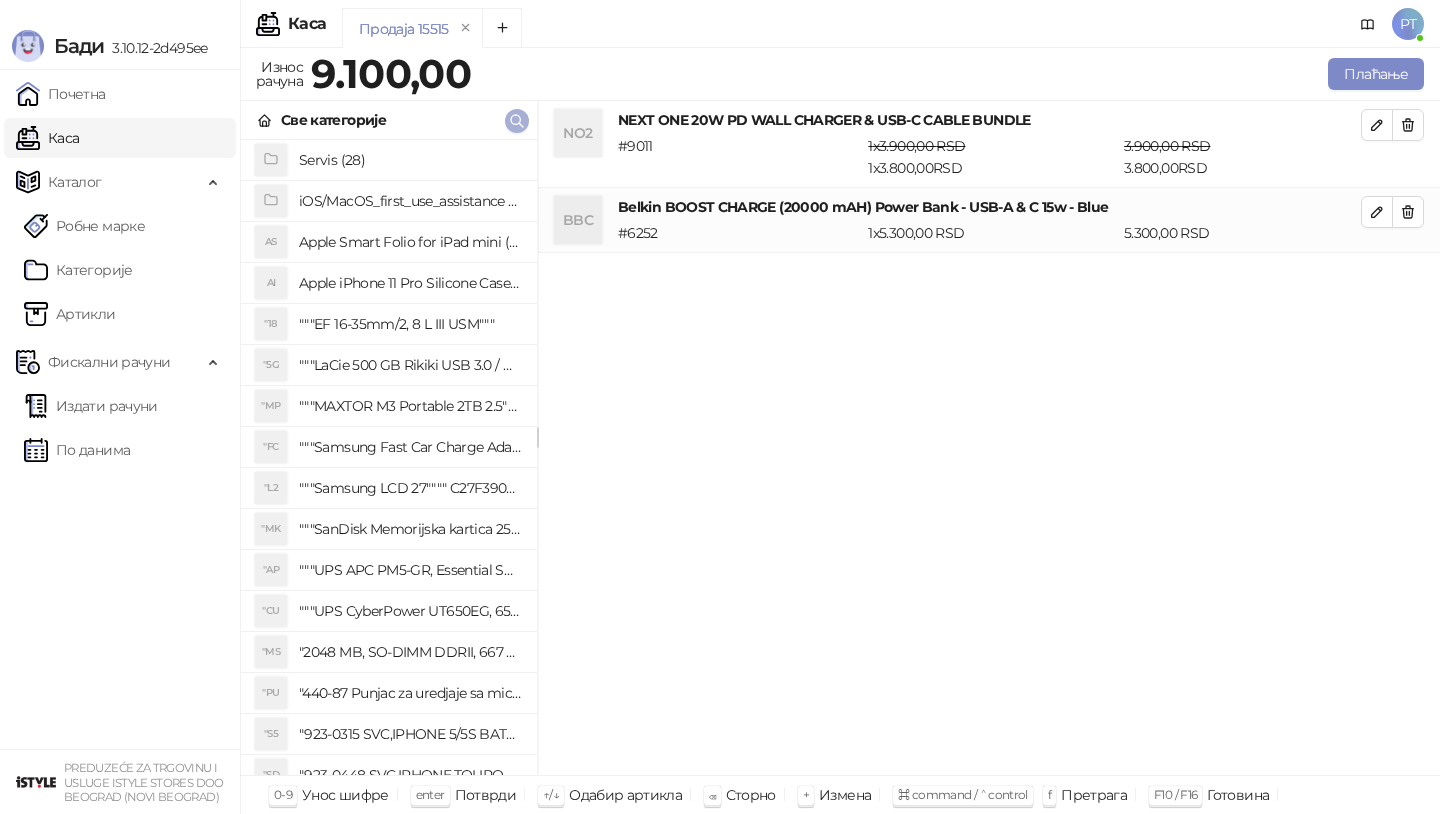 click 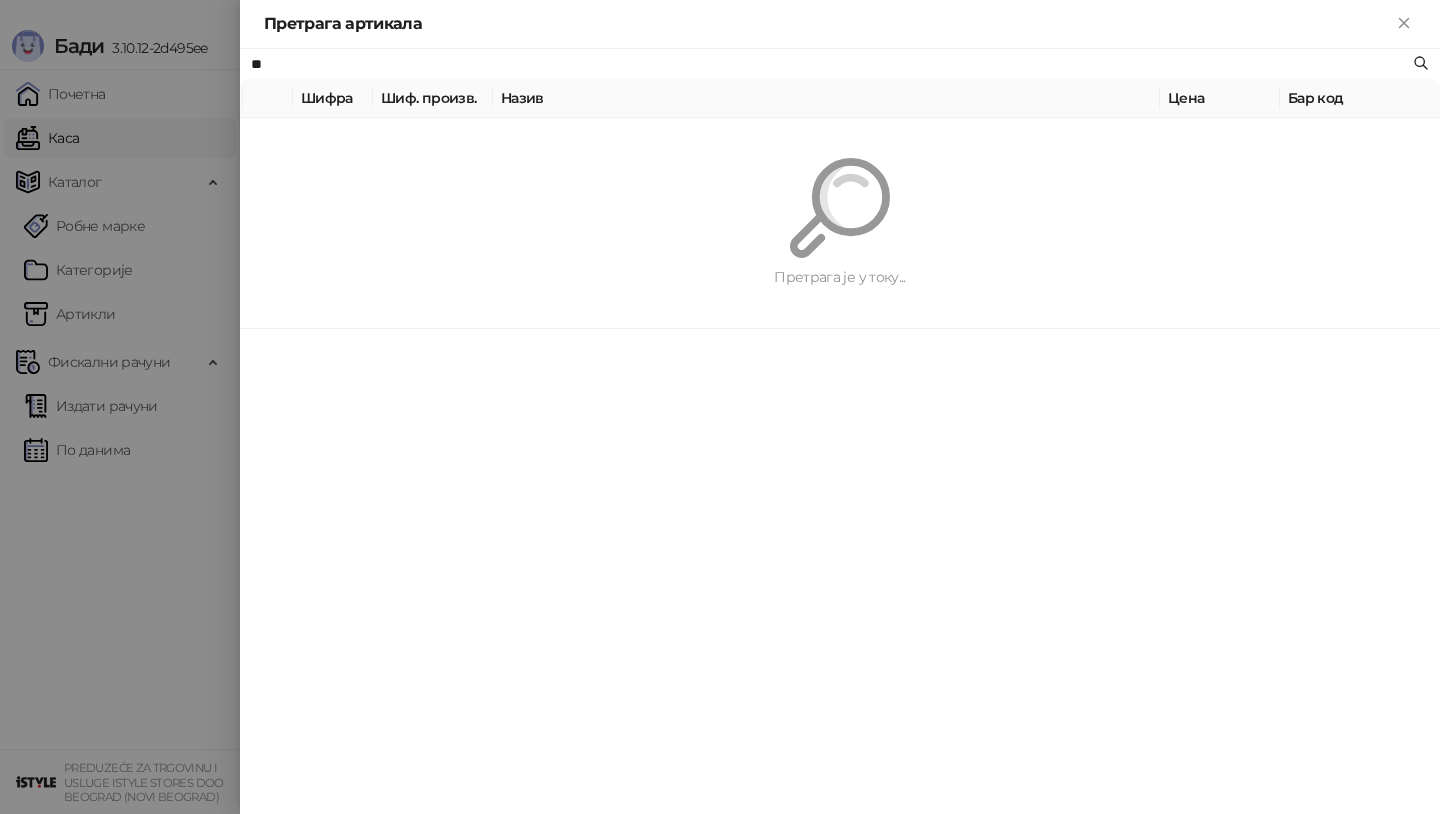 type on "***" 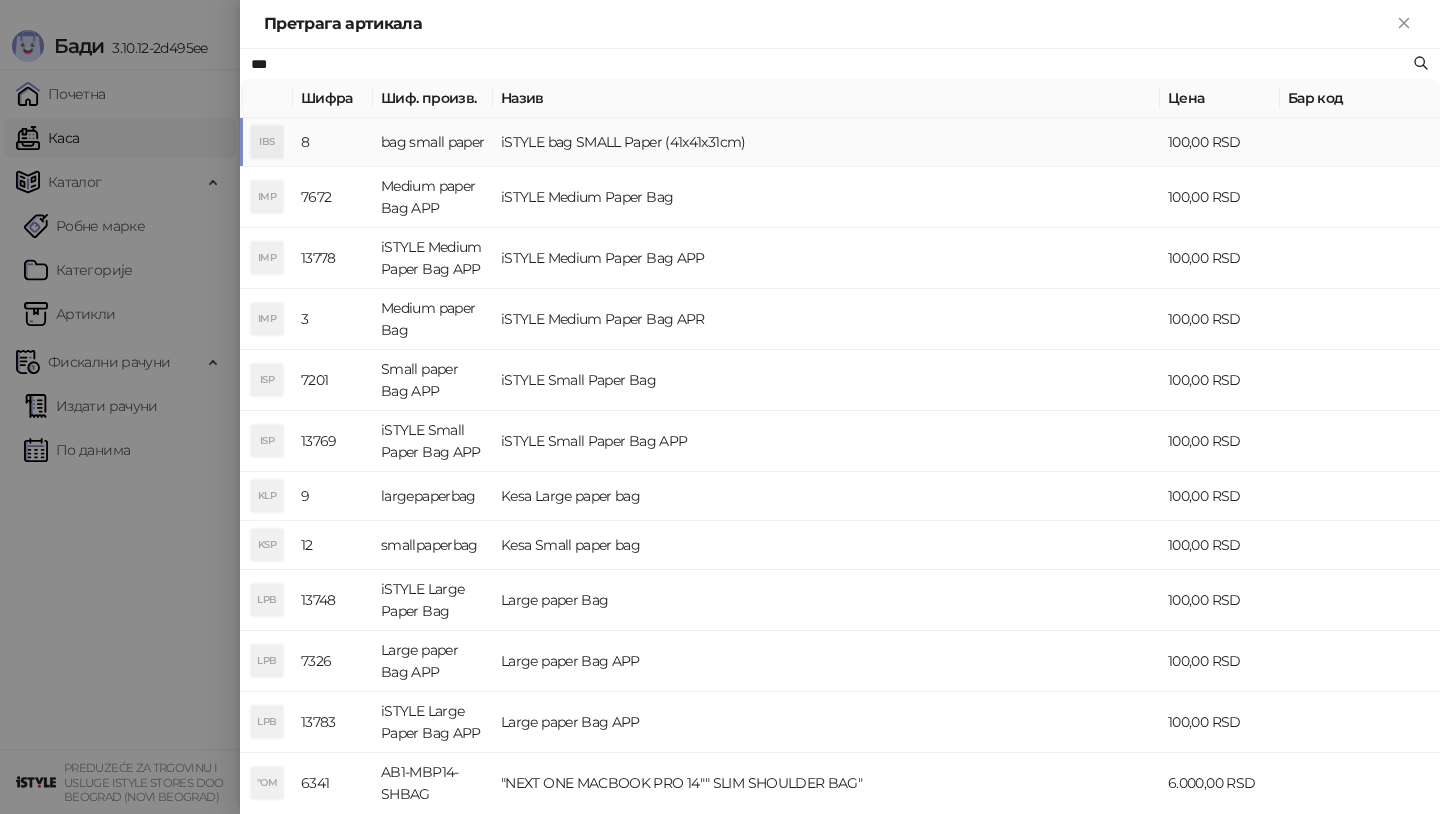 click on "IBS" at bounding box center [267, 142] 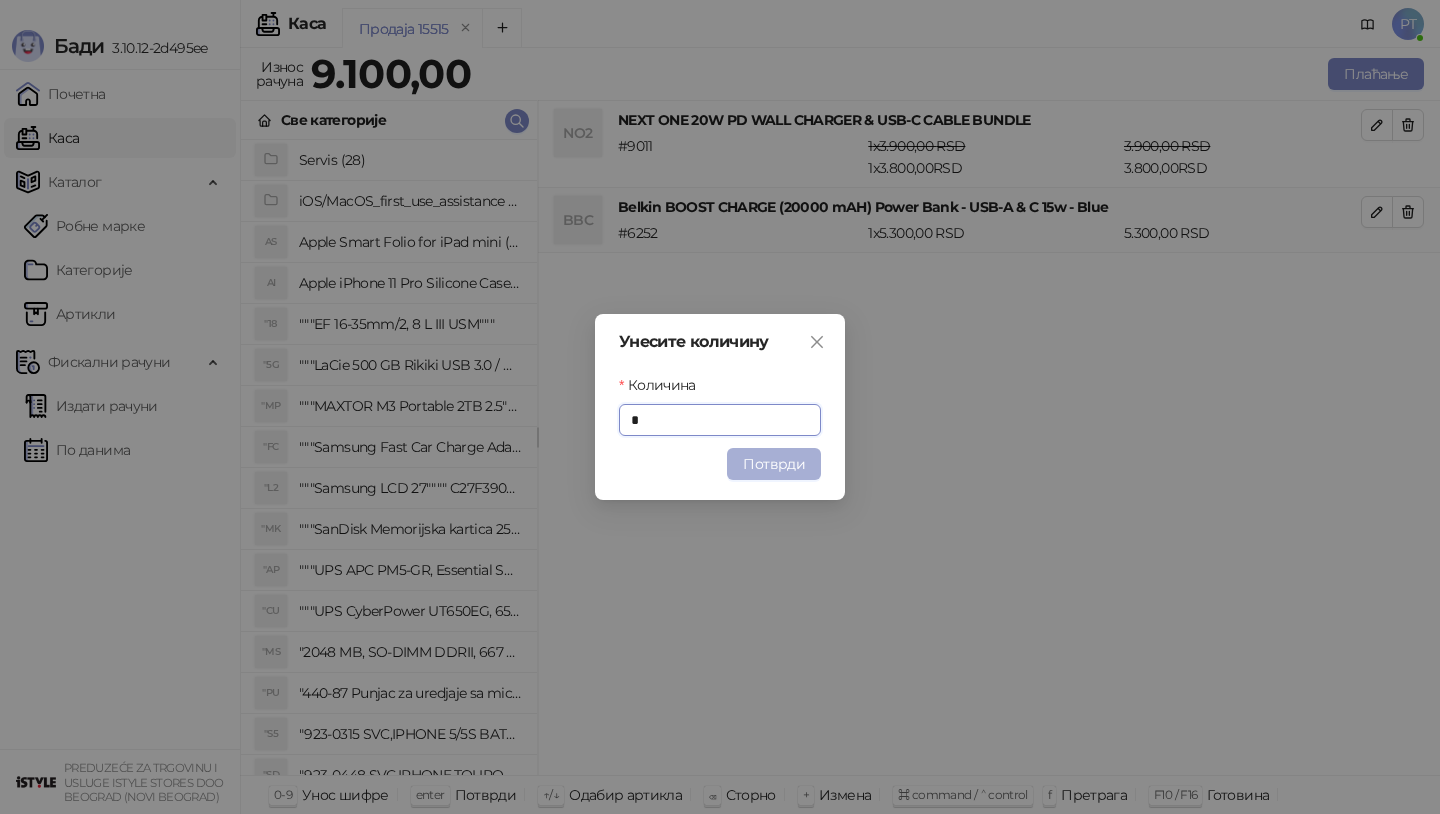 click on "Потврди" at bounding box center (774, 464) 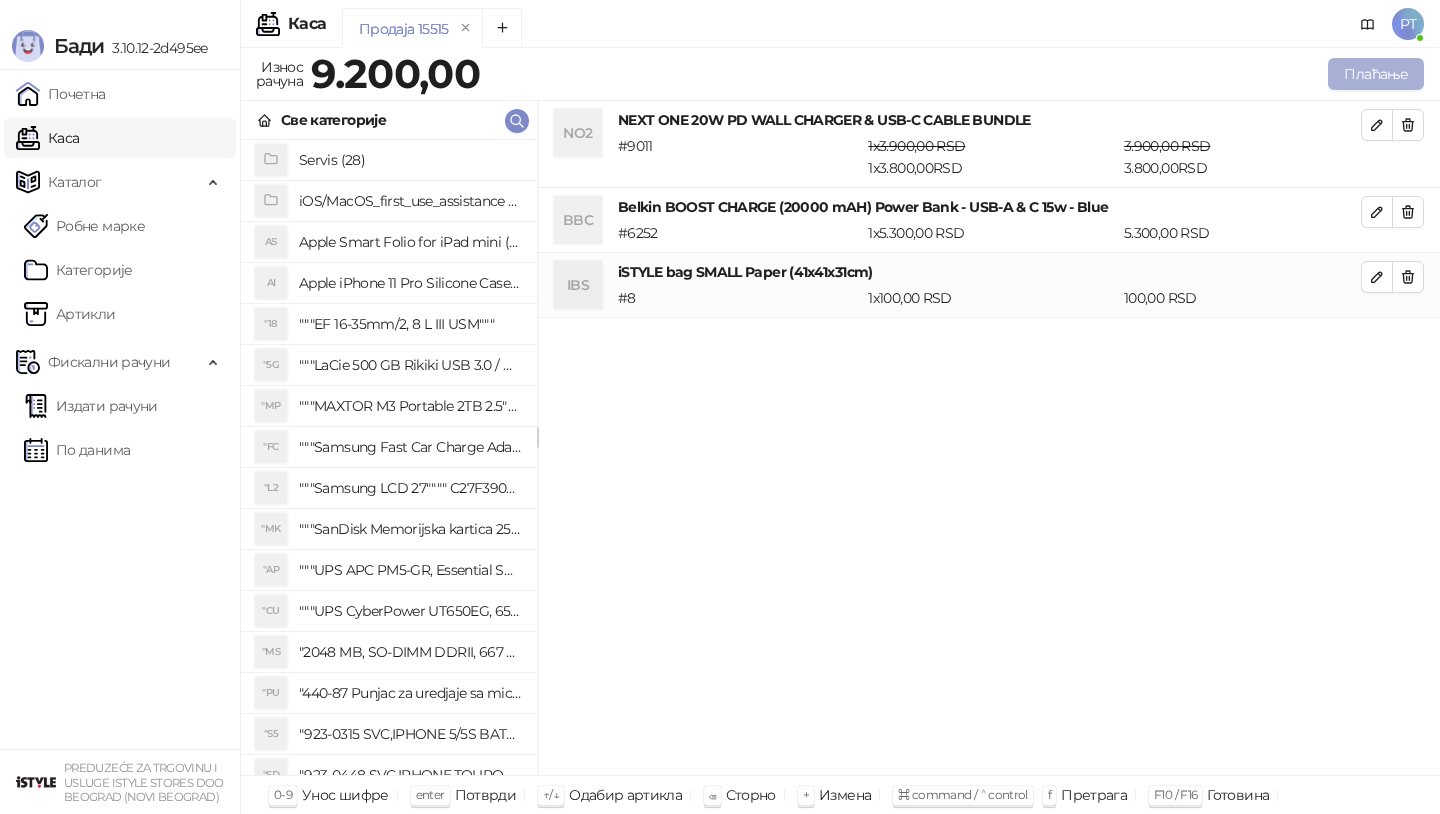 click on "Плаћање" at bounding box center (1376, 74) 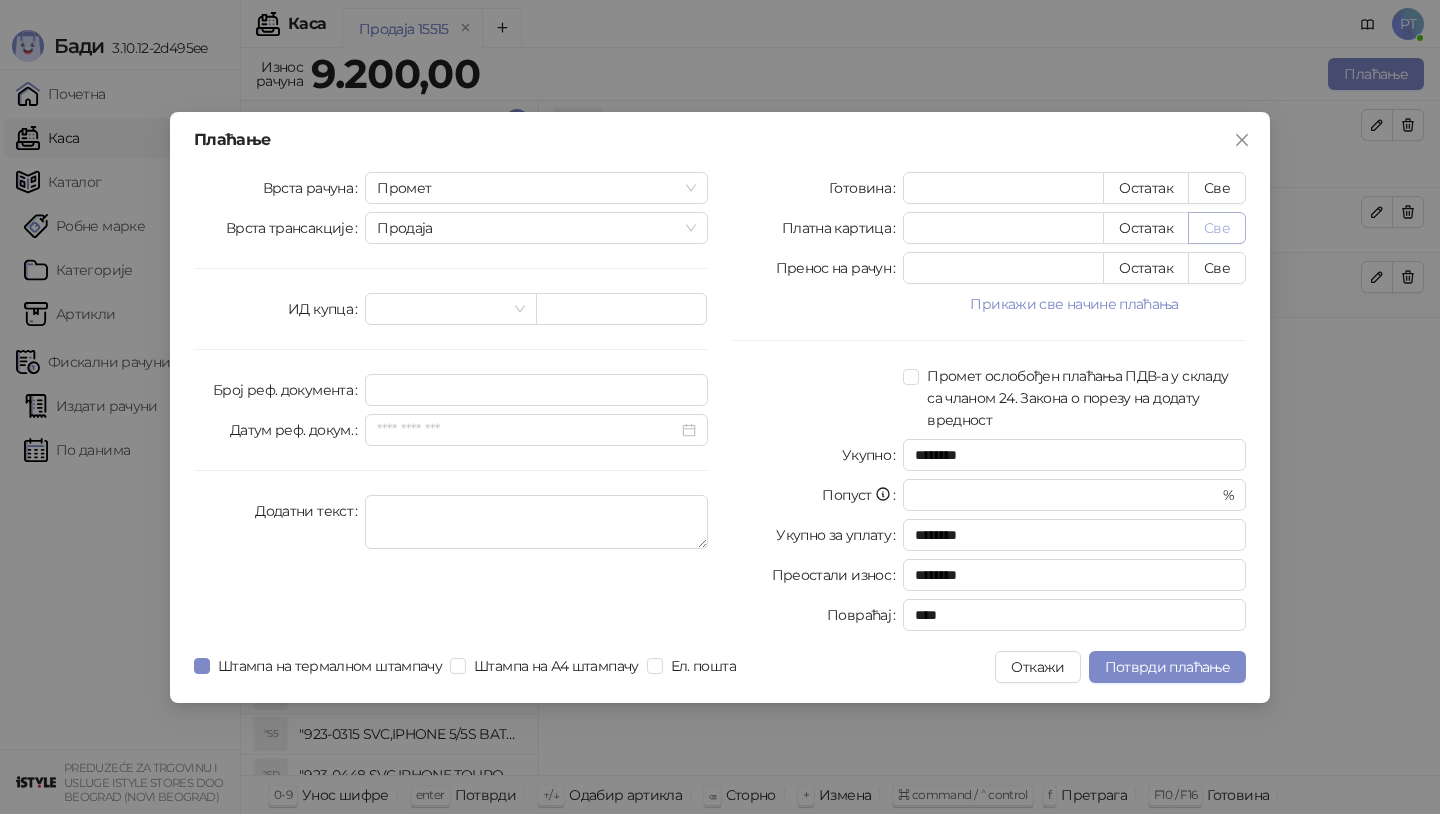 click on "Све" at bounding box center [1217, 228] 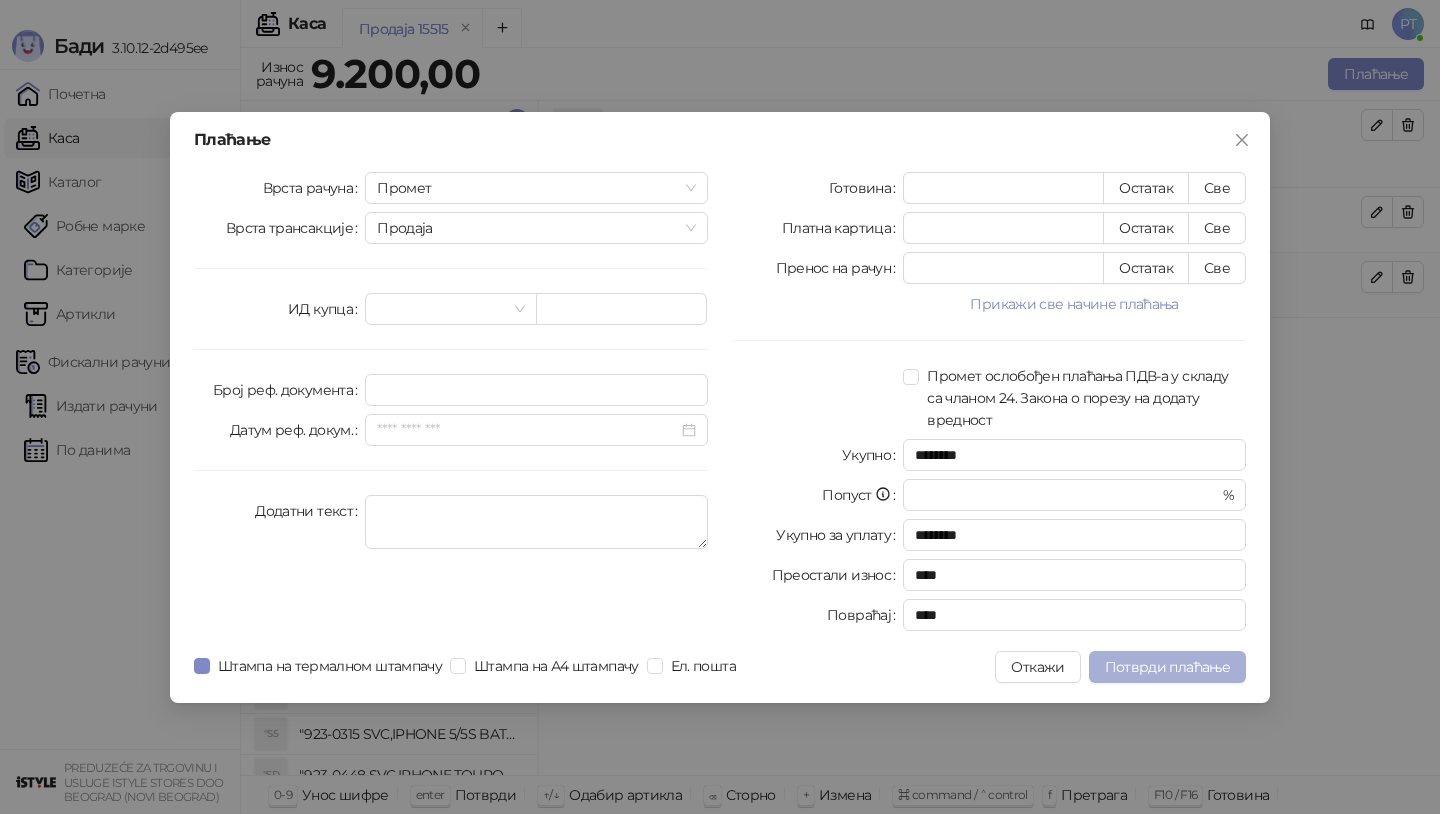 click on "Потврди плаћање" at bounding box center (1167, 667) 